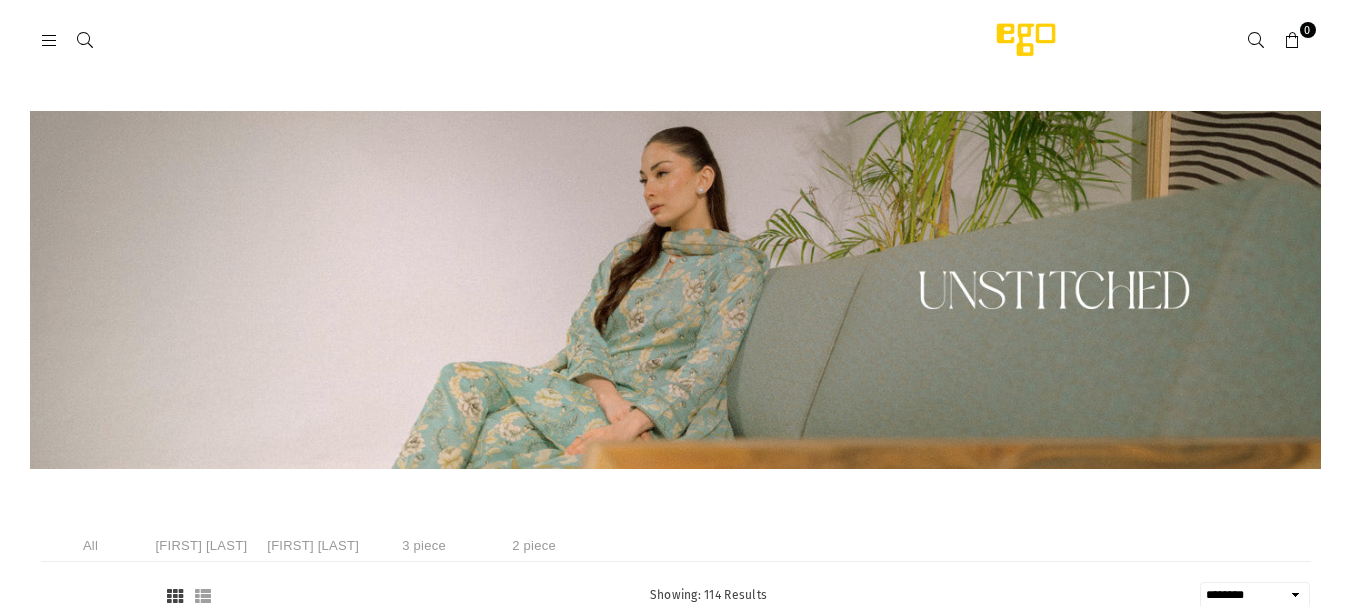 select on "******" 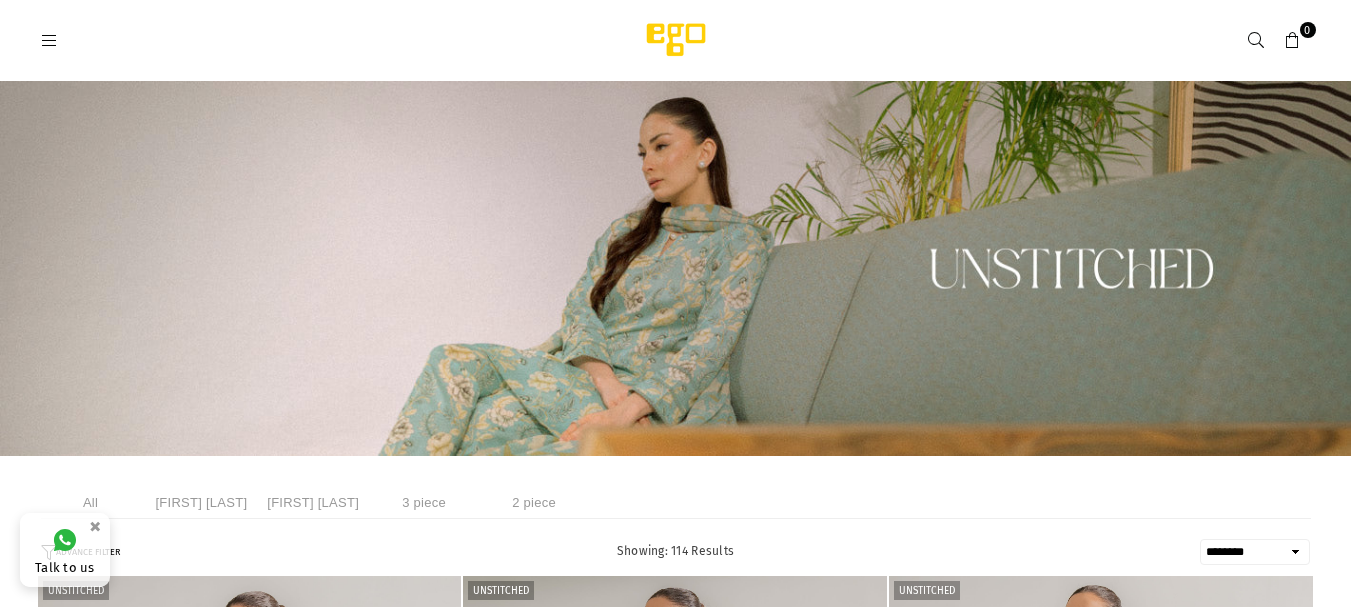 scroll, scrollTop: 0, scrollLeft: 0, axis: both 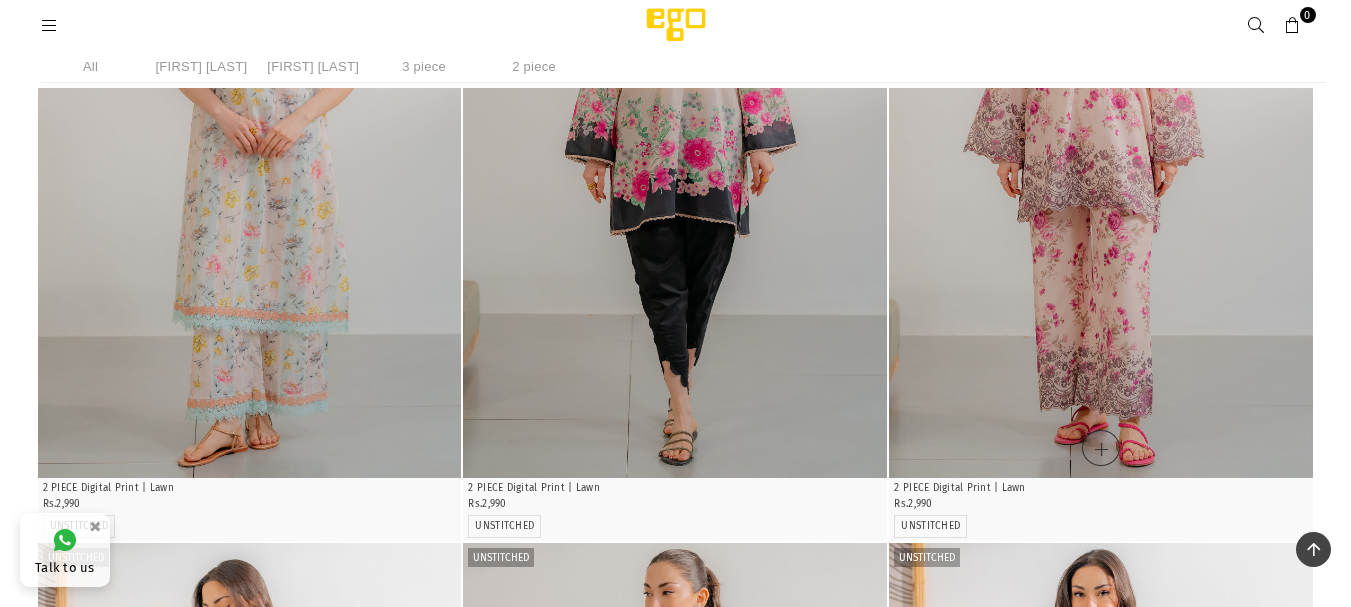 click at bounding box center (1101, 160) 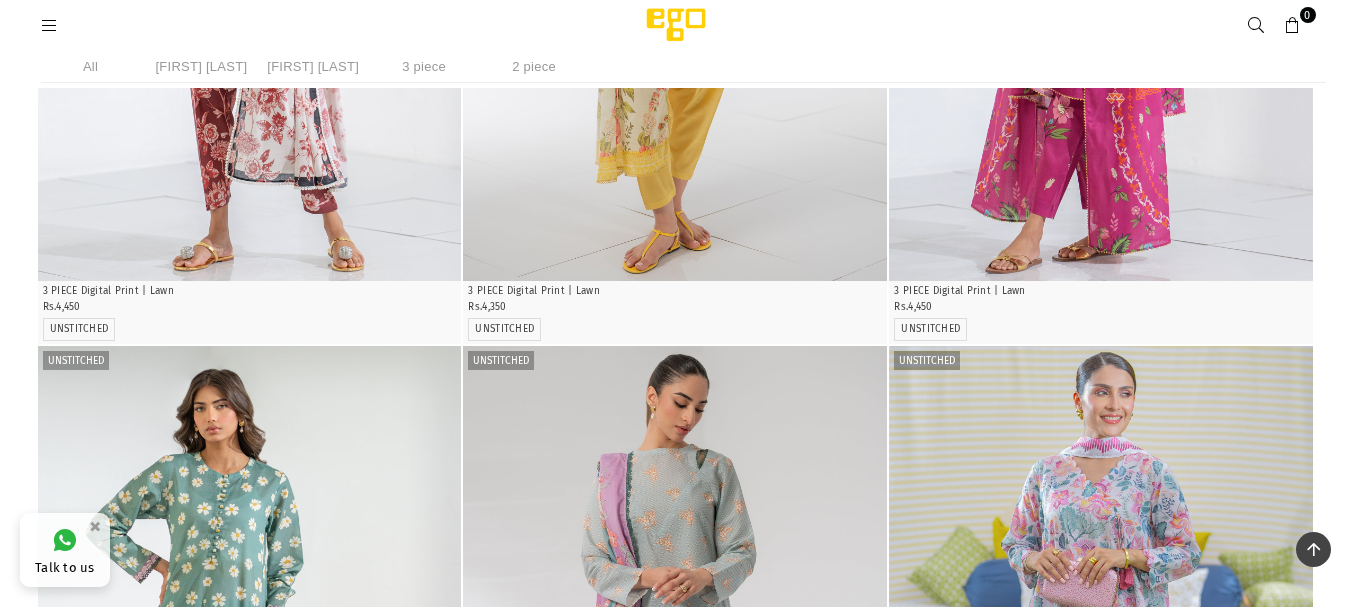 scroll, scrollTop: 4050, scrollLeft: 0, axis: vertical 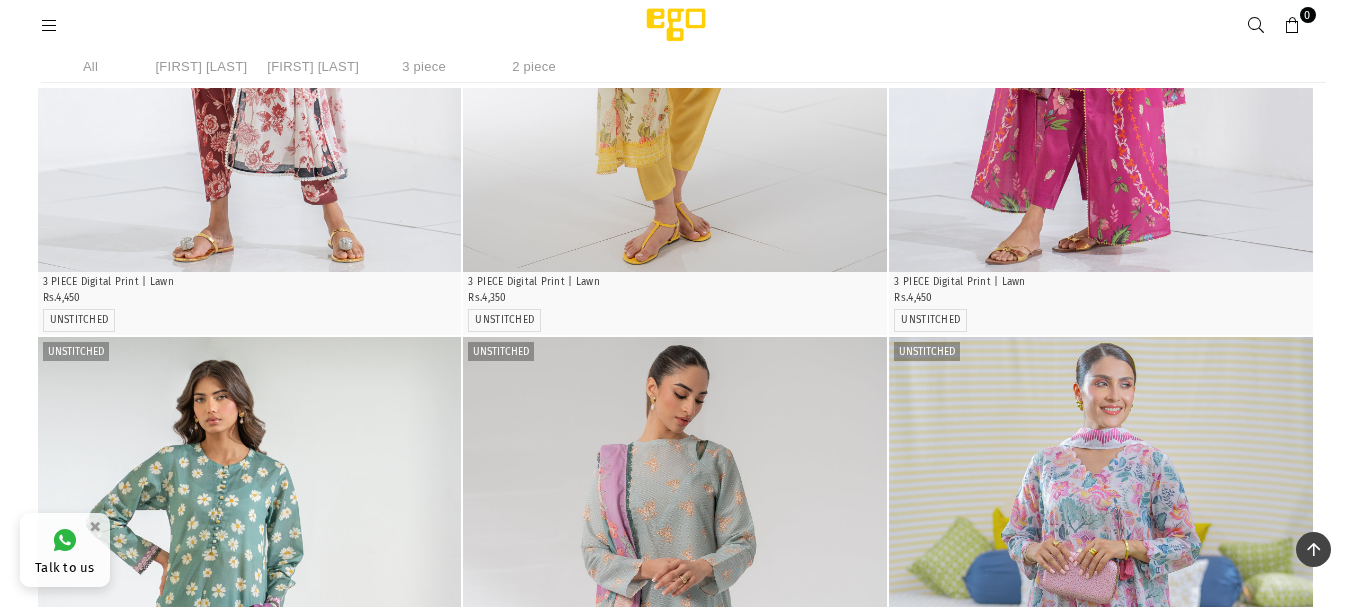 click at bounding box center [250, -689] 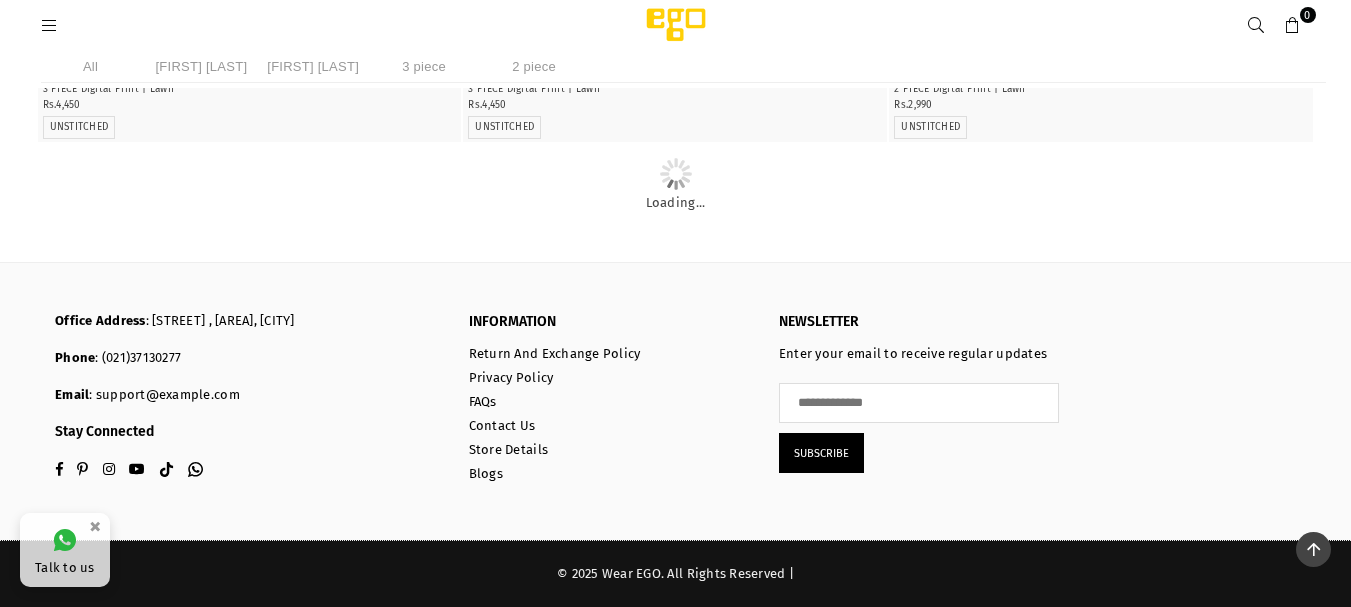 scroll, scrollTop: 9350, scrollLeft: 0, axis: vertical 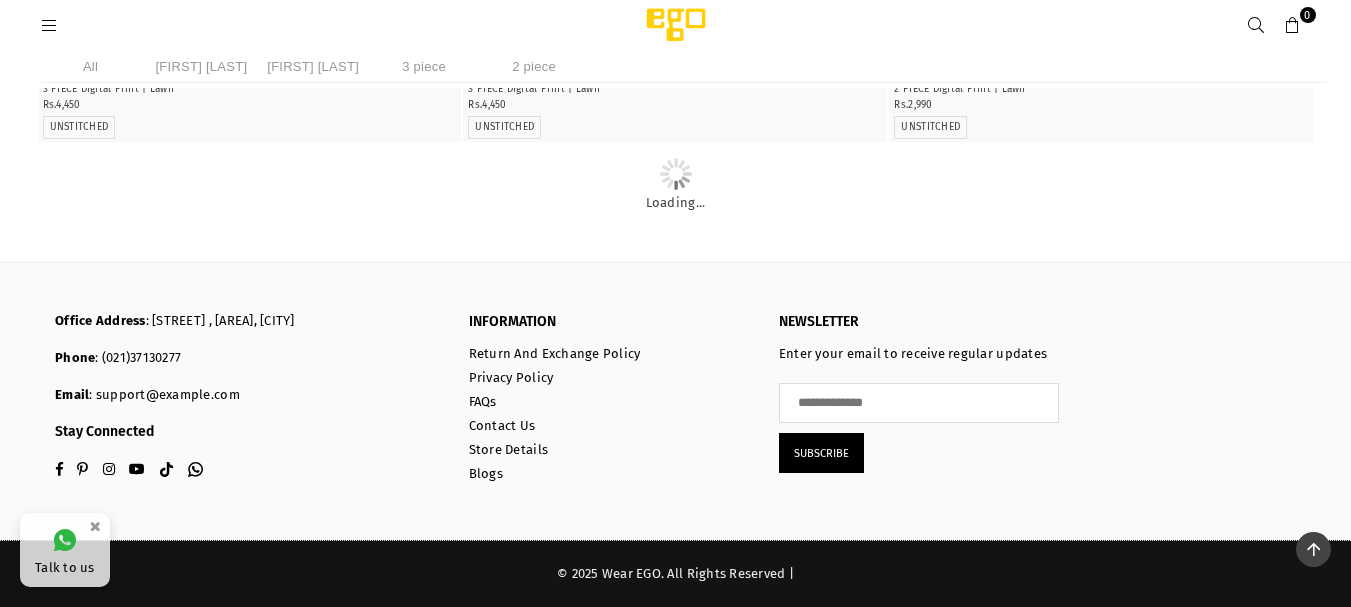 click at bounding box center [1101, -1323] 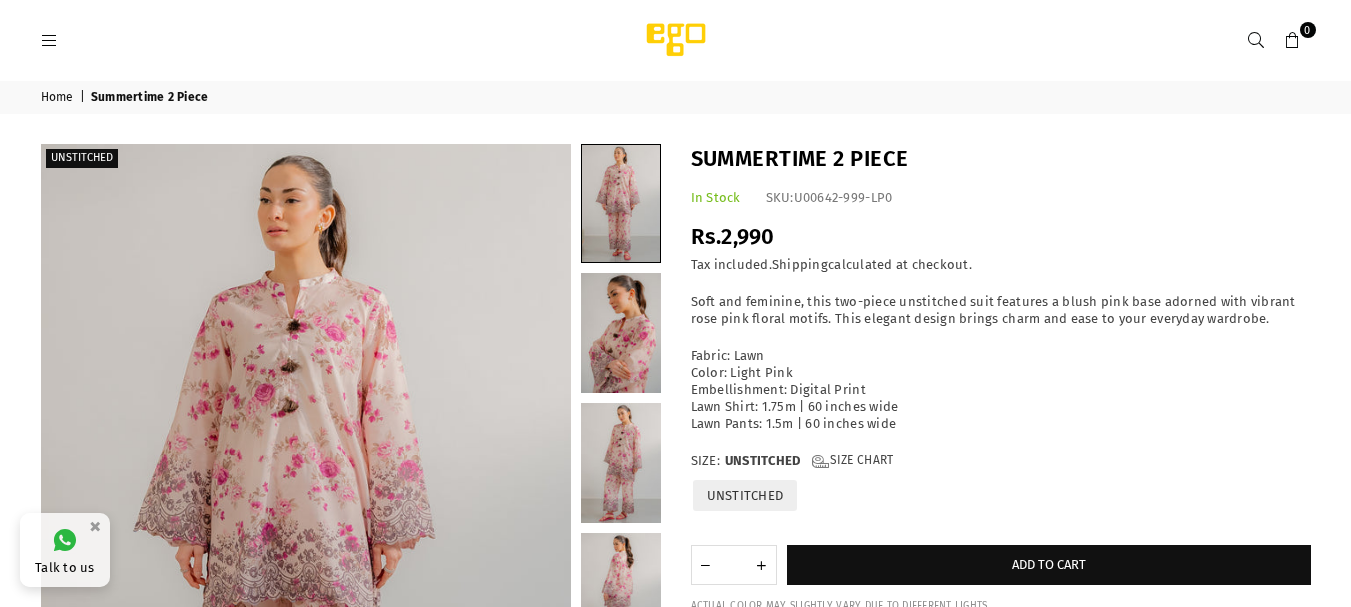 scroll, scrollTop: 0, scrollLeft: 0, axis: both 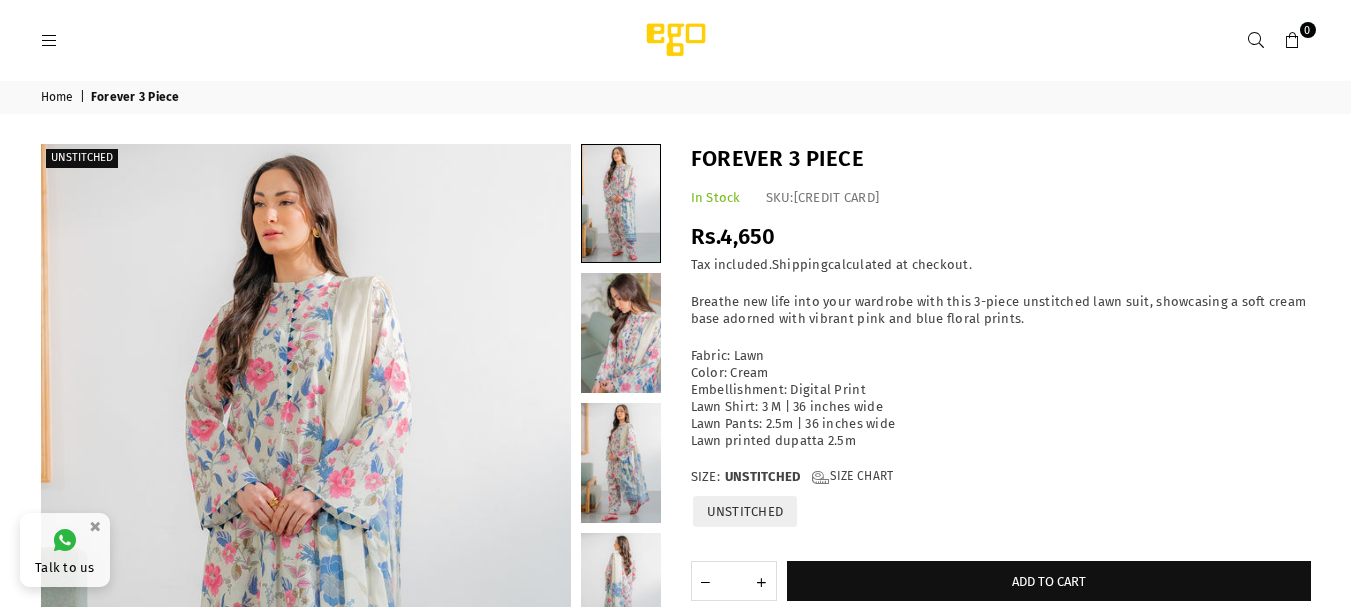 click at bounding box center [676, 40] 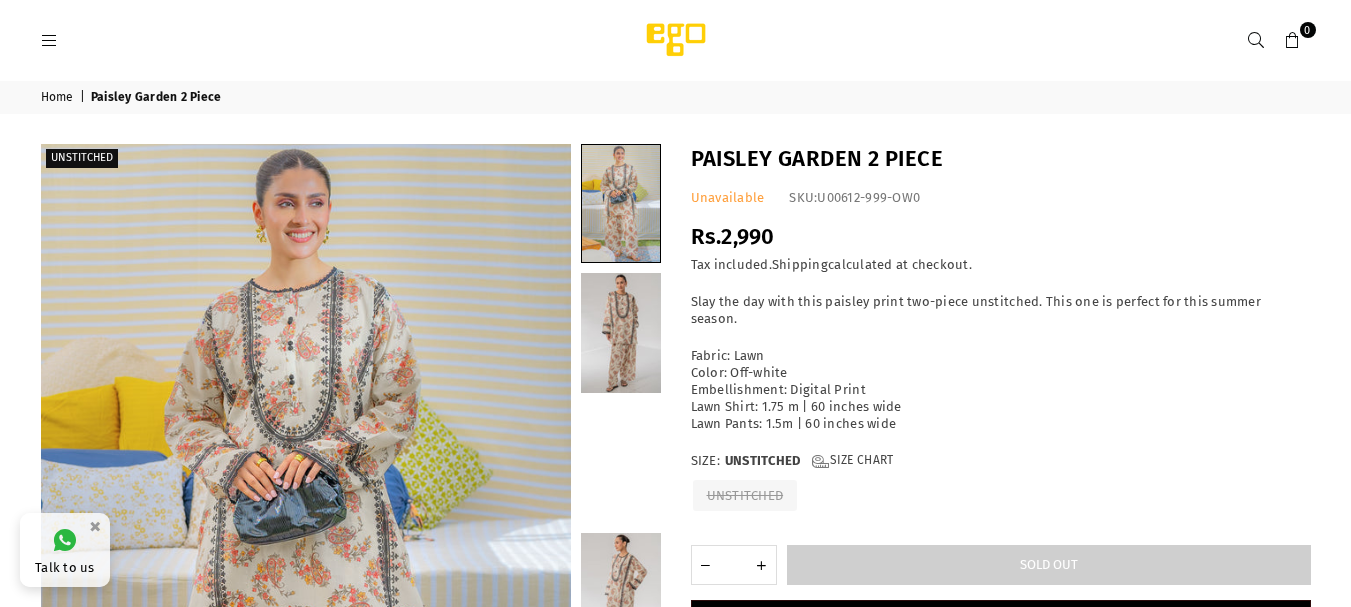 scroll, scrollTop: 0, scrollLeft: 0, axis: both 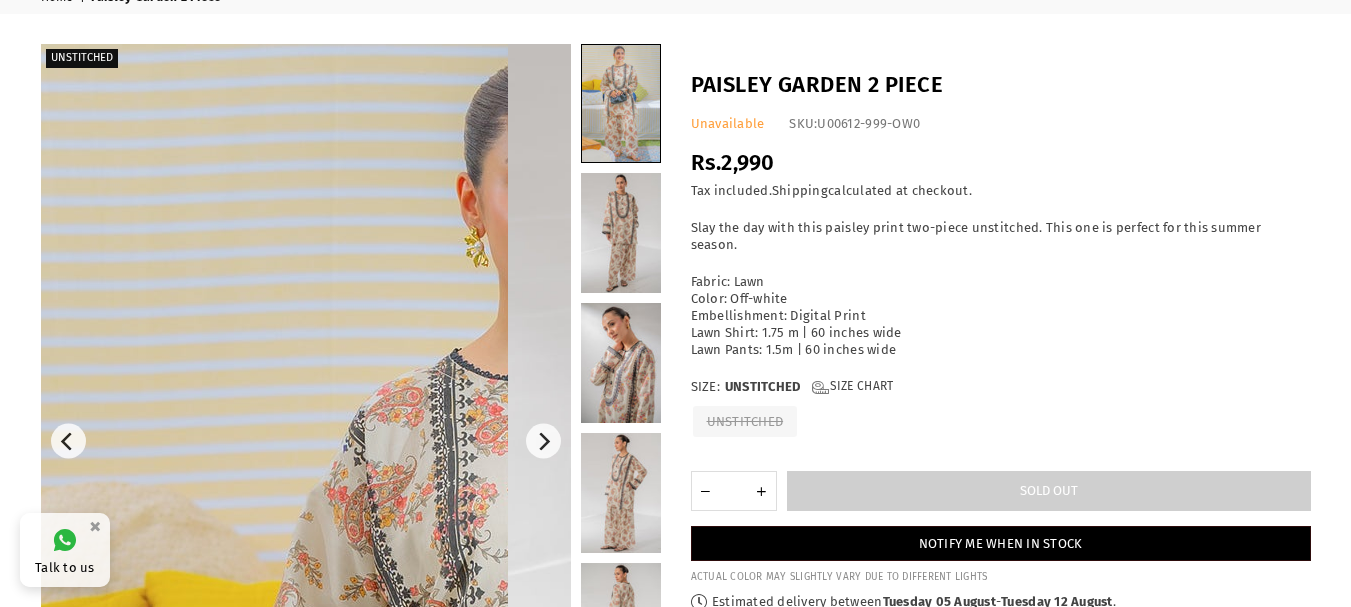 click at bounding box center [242, 441] 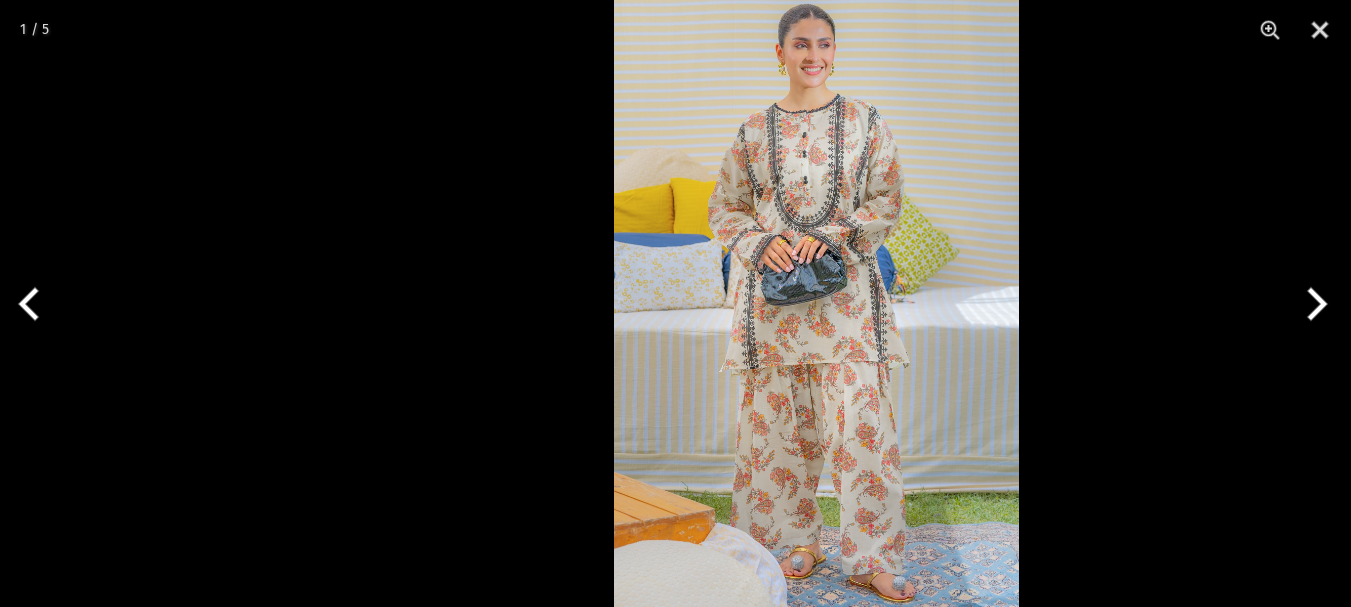 click at bounding box center [816, 303] 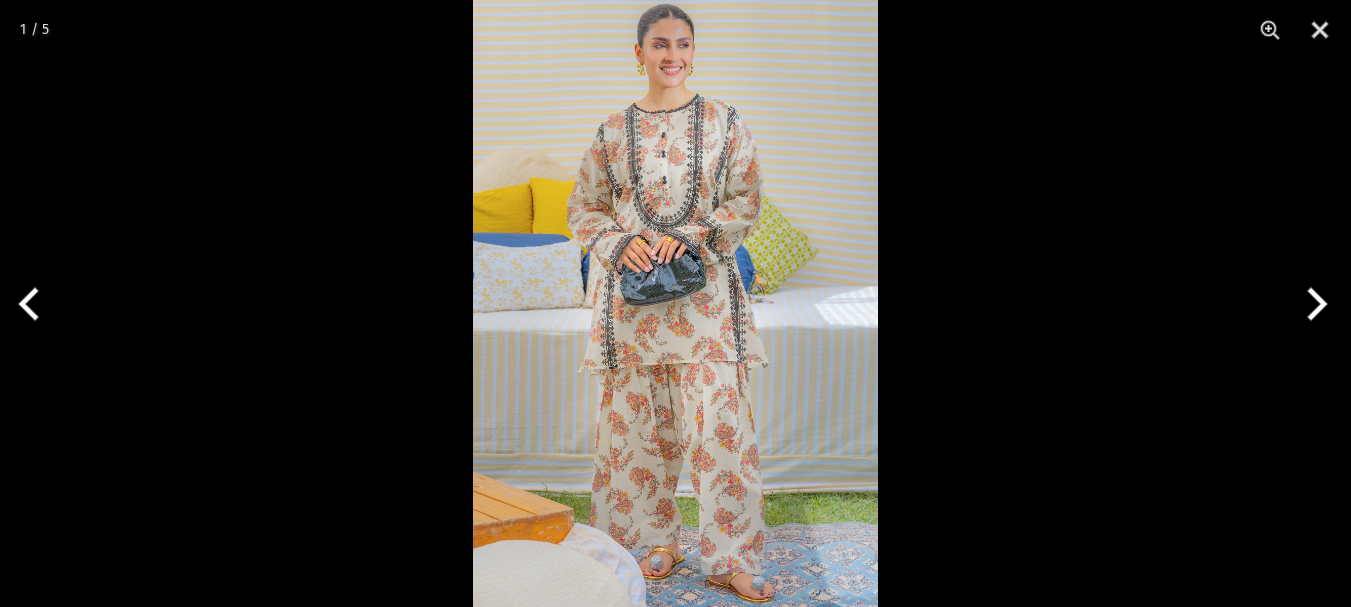 click at bounding box center (675, 303) 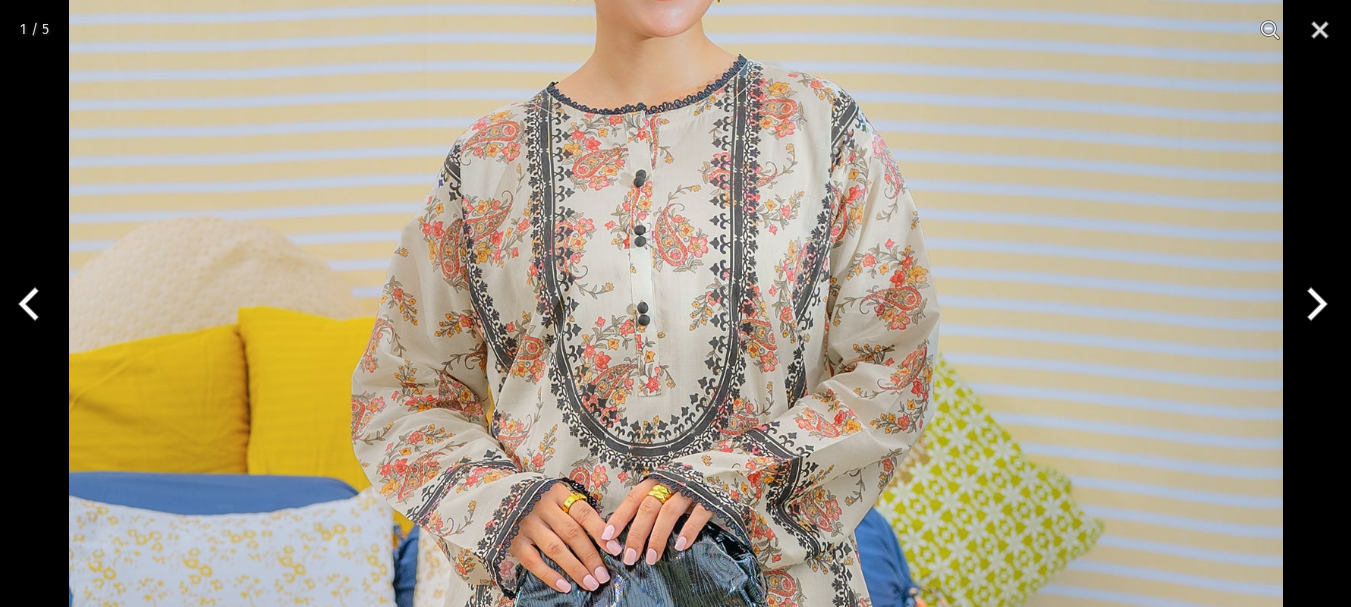 click at bounding box center (676, 684) 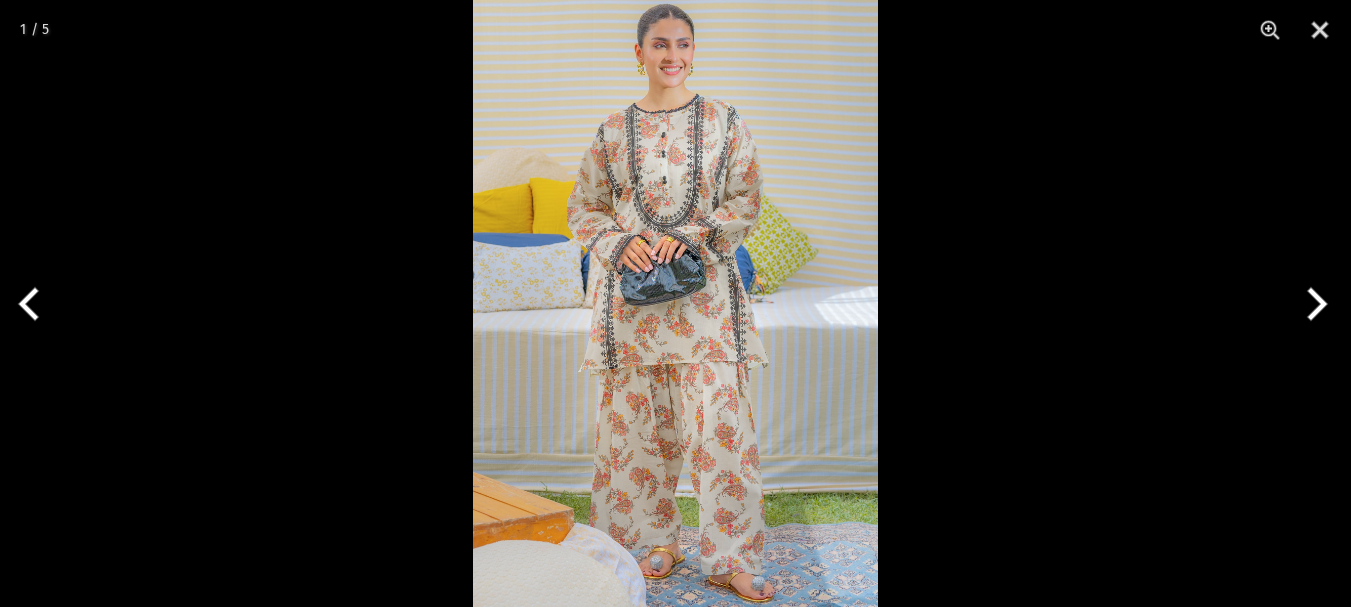 click at bounding box center (675, 303) 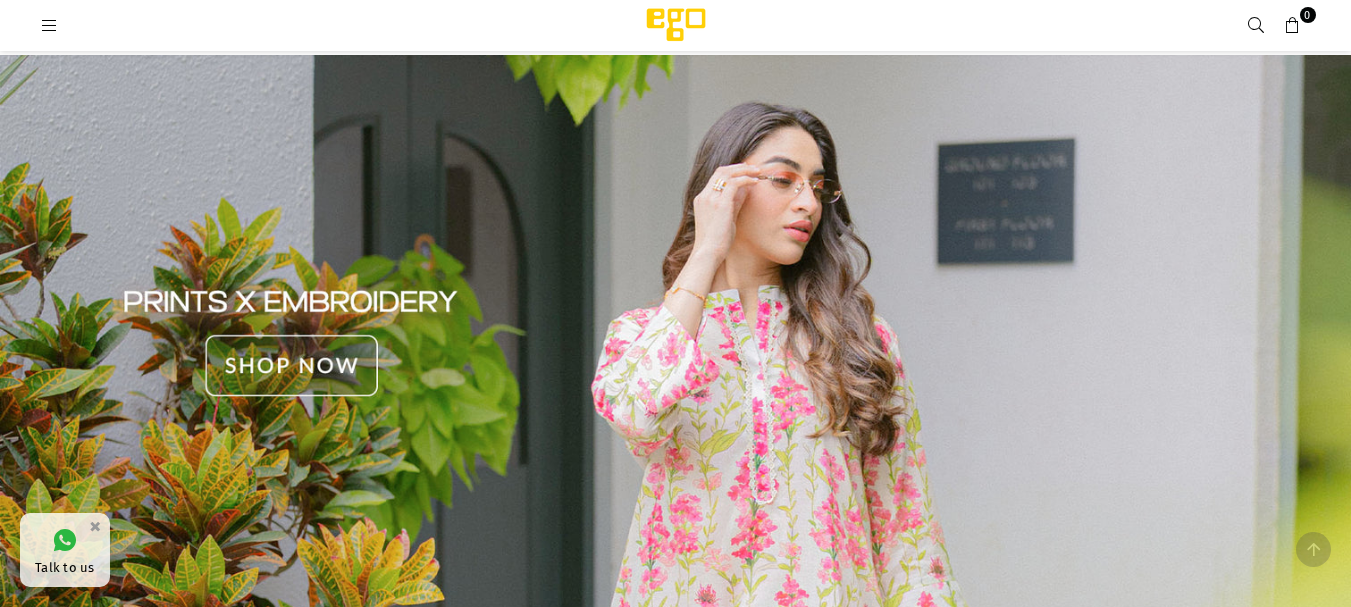 click at bounding box center [675, 343] 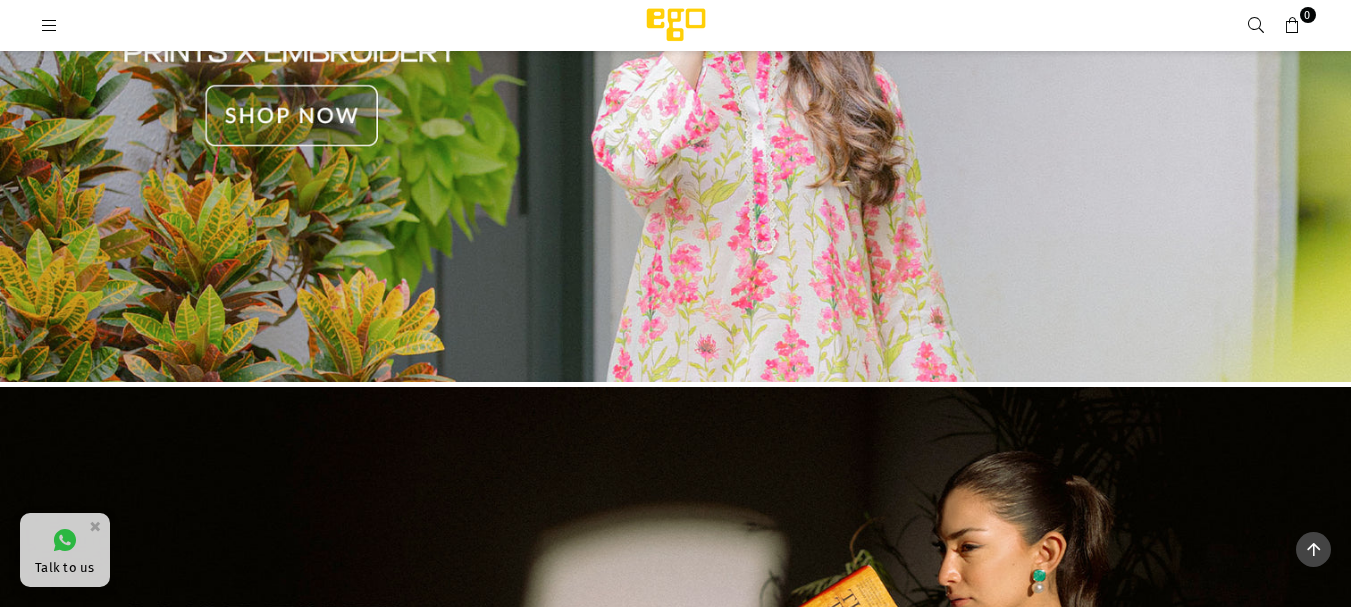 scroll, scrollTop: 250, scrollLeft: 0, axis: vertical 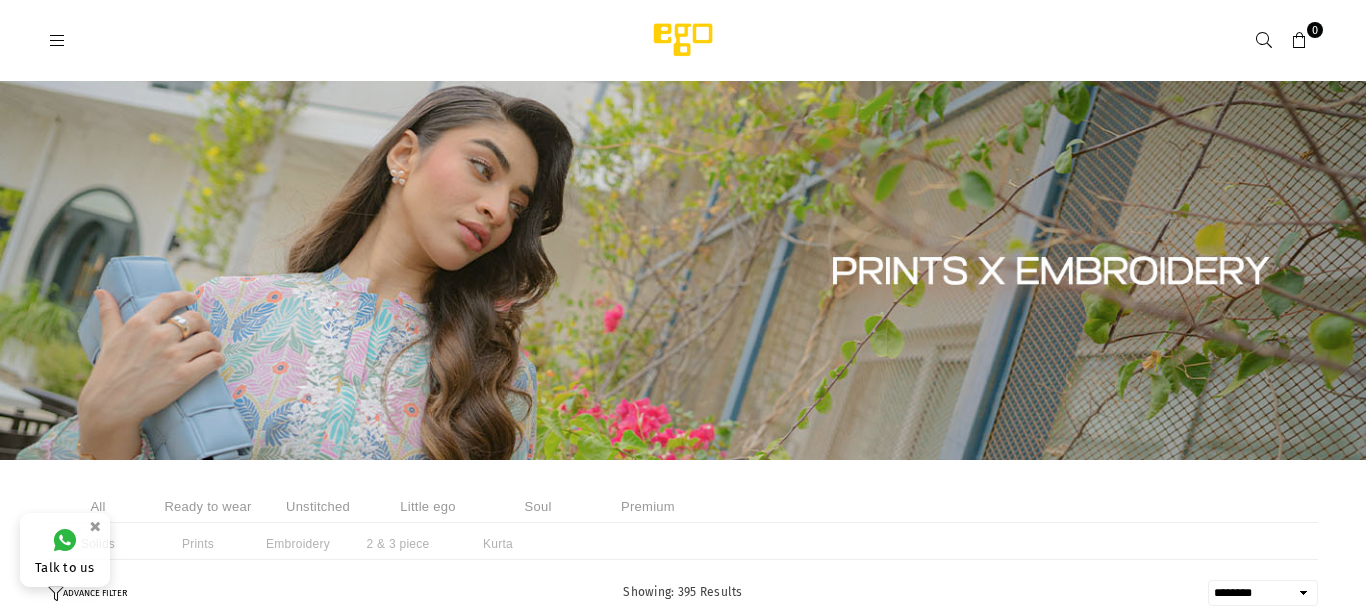 select on "******" 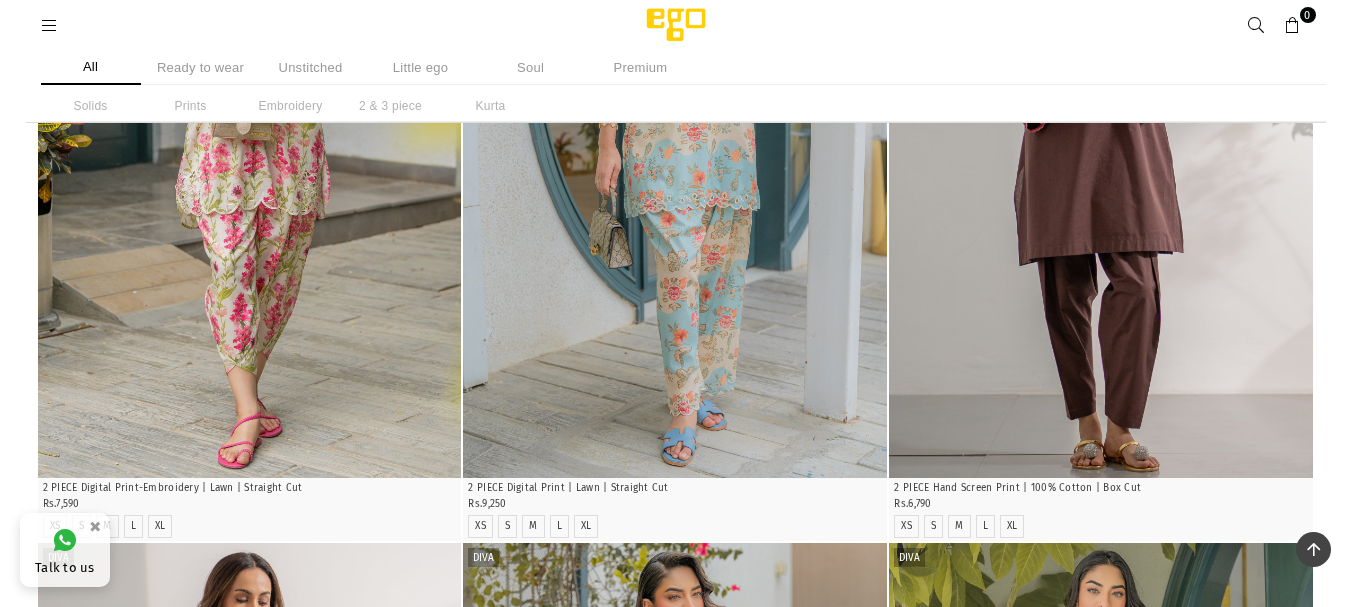 scroll, scrollTop: 650, scrollLeft: 0, axis: vertical 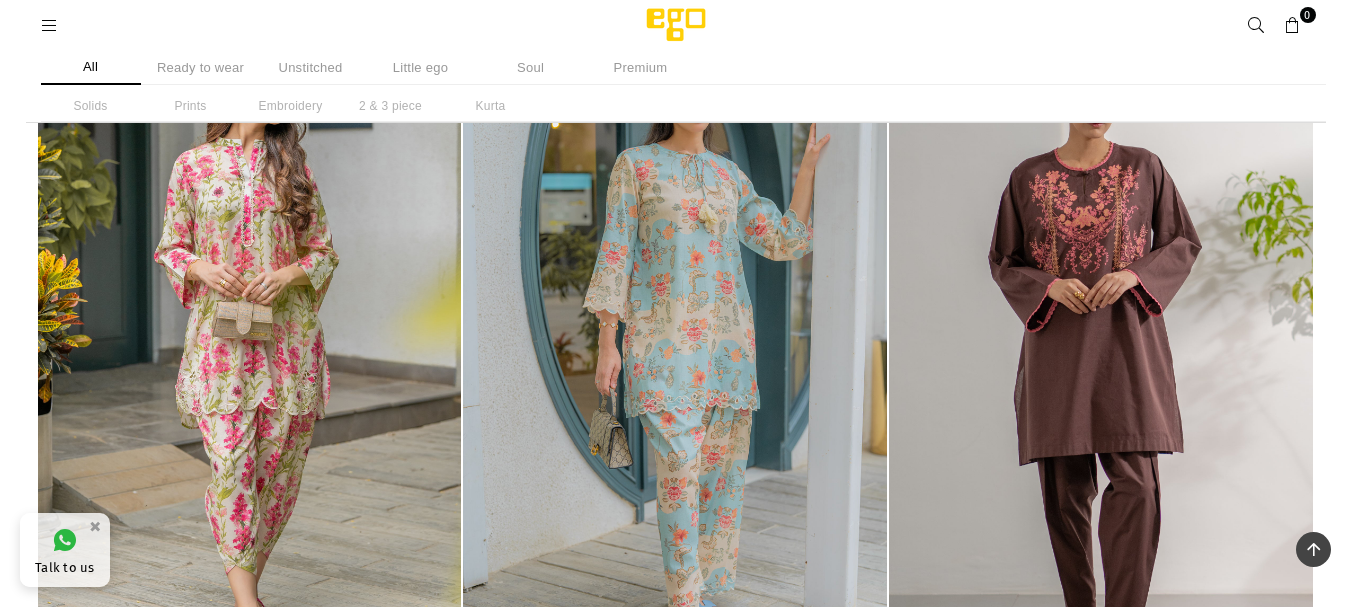 click at bounding box center [675, 360] 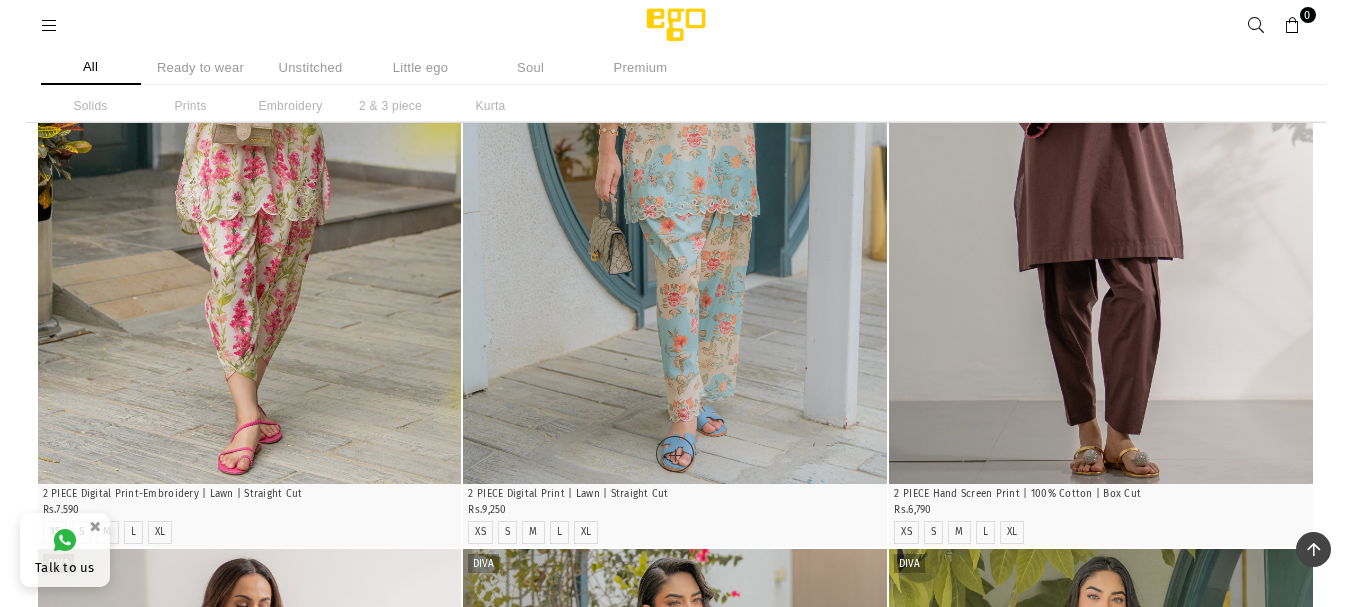 scroll, scrollTop: 650, scrollLeft: 0, axis: vertical 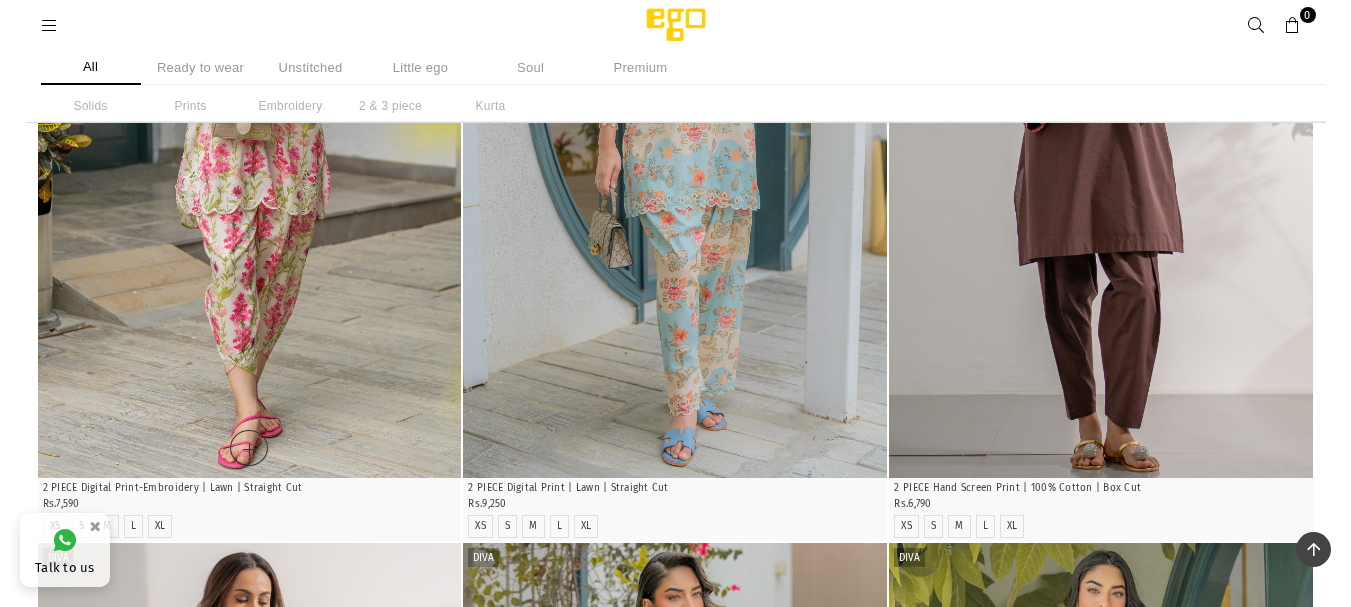 click at bounding box center [250, 160] 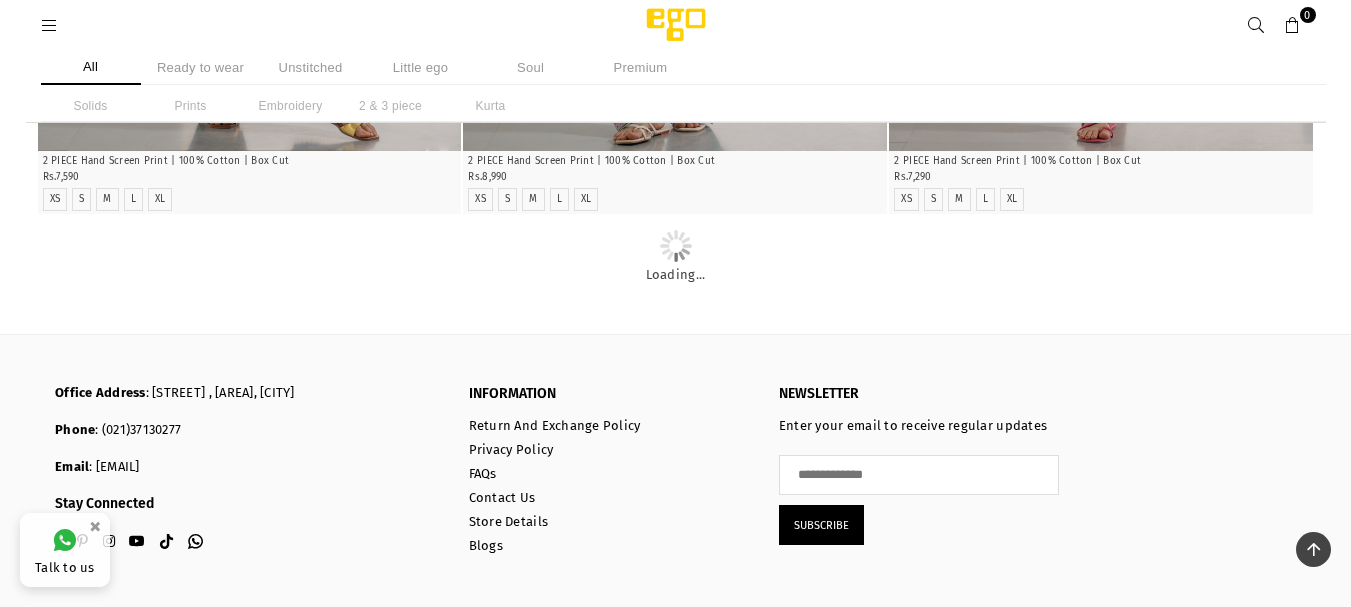 scroll, scrollTop: 3152, scrollLeft: 0, axis: vertical 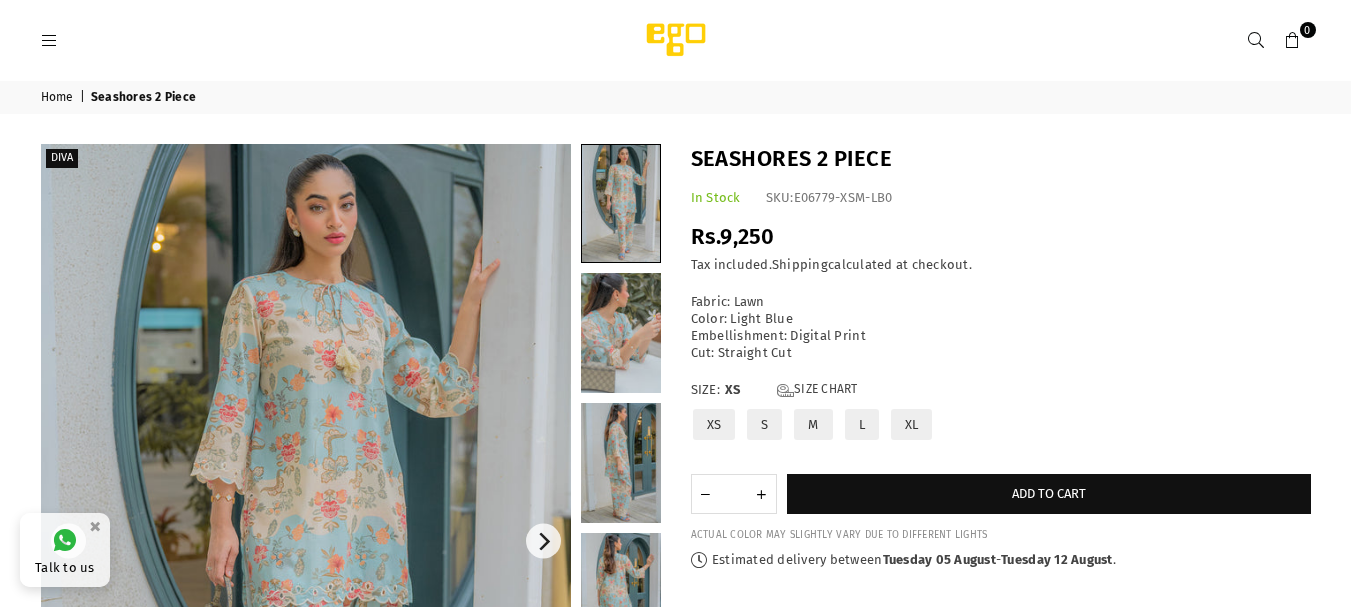 click at bounding box center [306, 541] 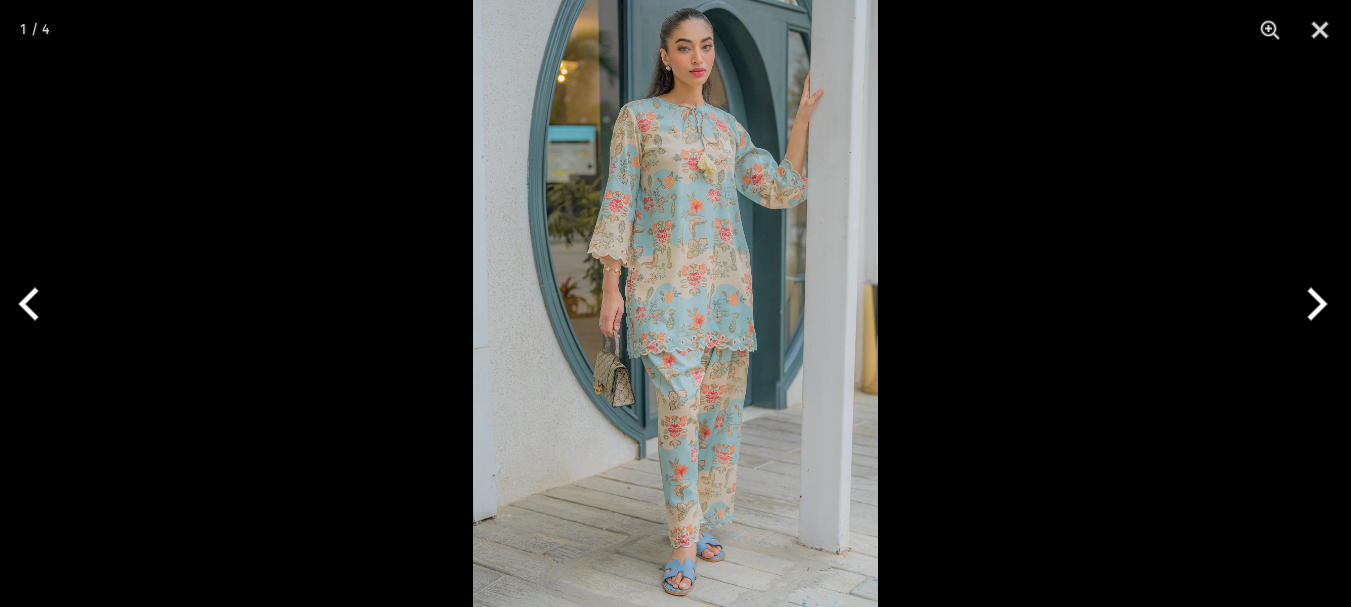 click at bounding box center [675, 303] 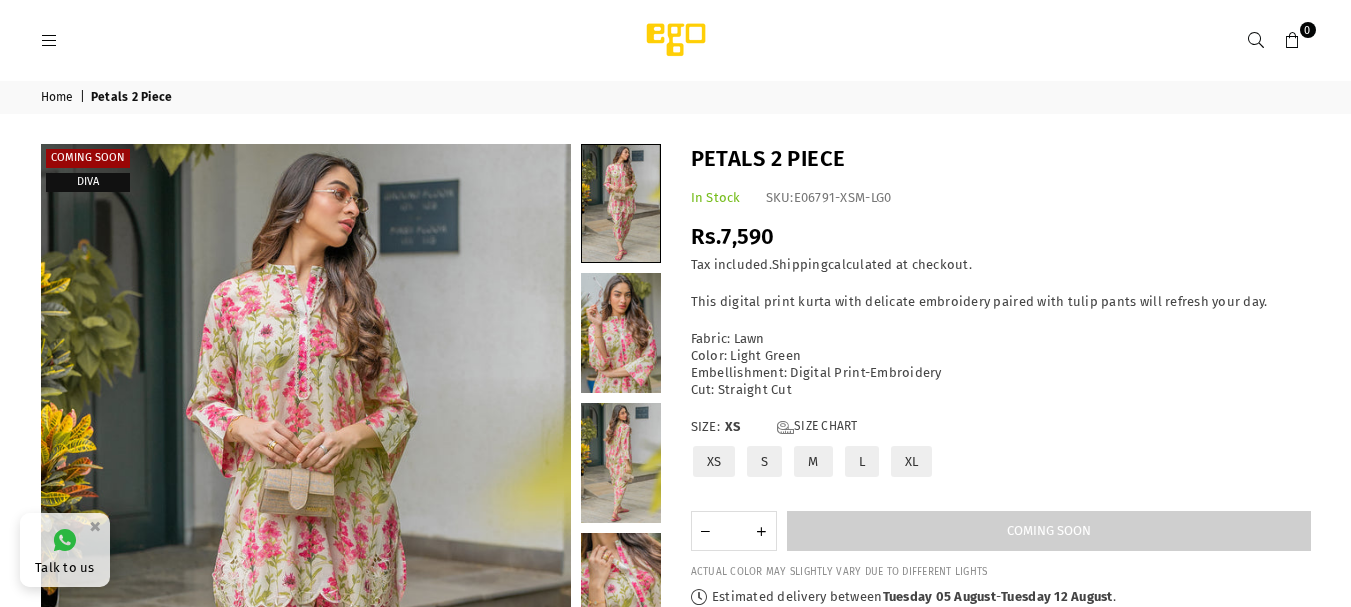 scroll, scrollTop: 0, scrollLeft: 0, axis: both 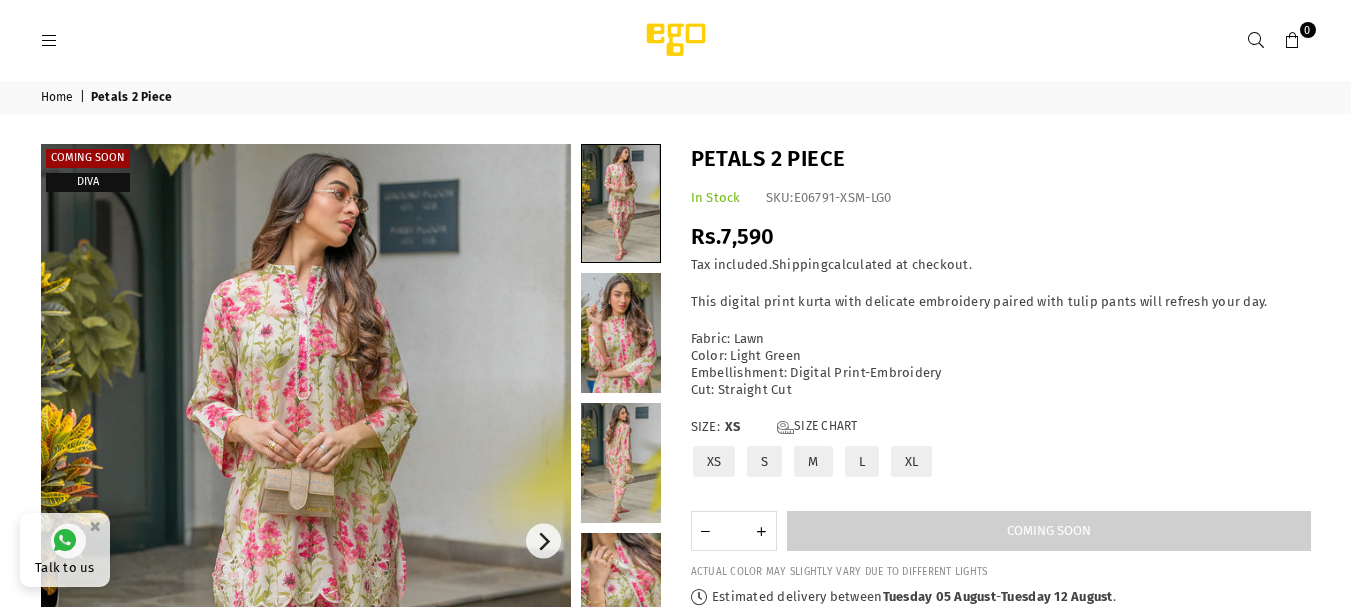 click at bounding box center [306, 541] 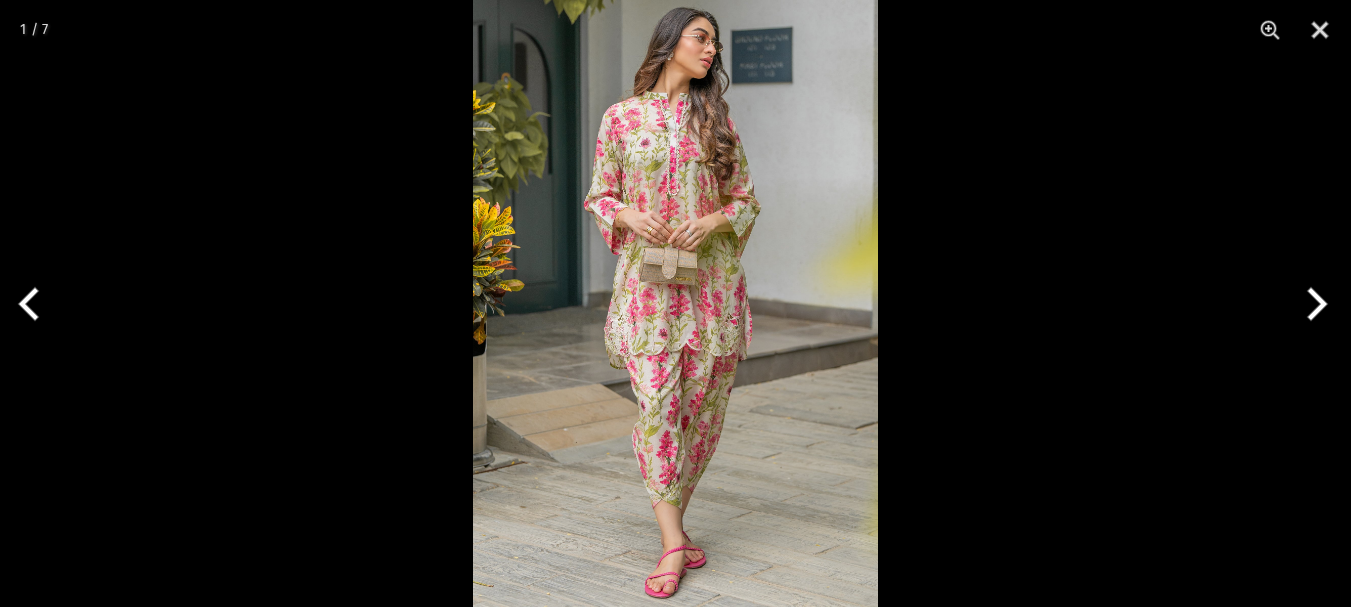 click at bounding box center [675, 303] 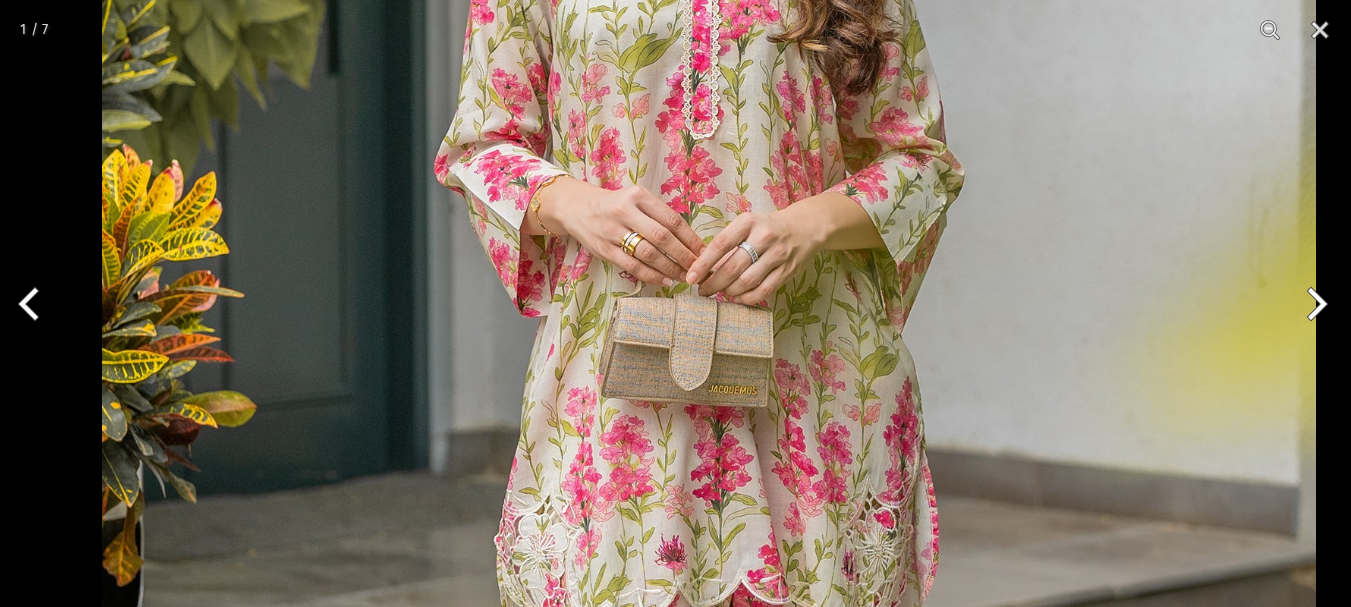 click on "Ego
0    MENU
New Arrivals   Ready to wear   2 PIECE | 3 PIECE All Casuals All Luxury Diva Core Monzene Pulse Boho Soul Unstitched   Little EGO GIRLS 2 TO 8 YEARS   Soul LUXURY WEAR   EDGE Always ready to surprise you   LUXURY WEAR   Accessories   Bottoms Wraps Inner SALE   LOGIN Register Now
Home | Petals 2 Piece" at bounding box center [675, 1492] 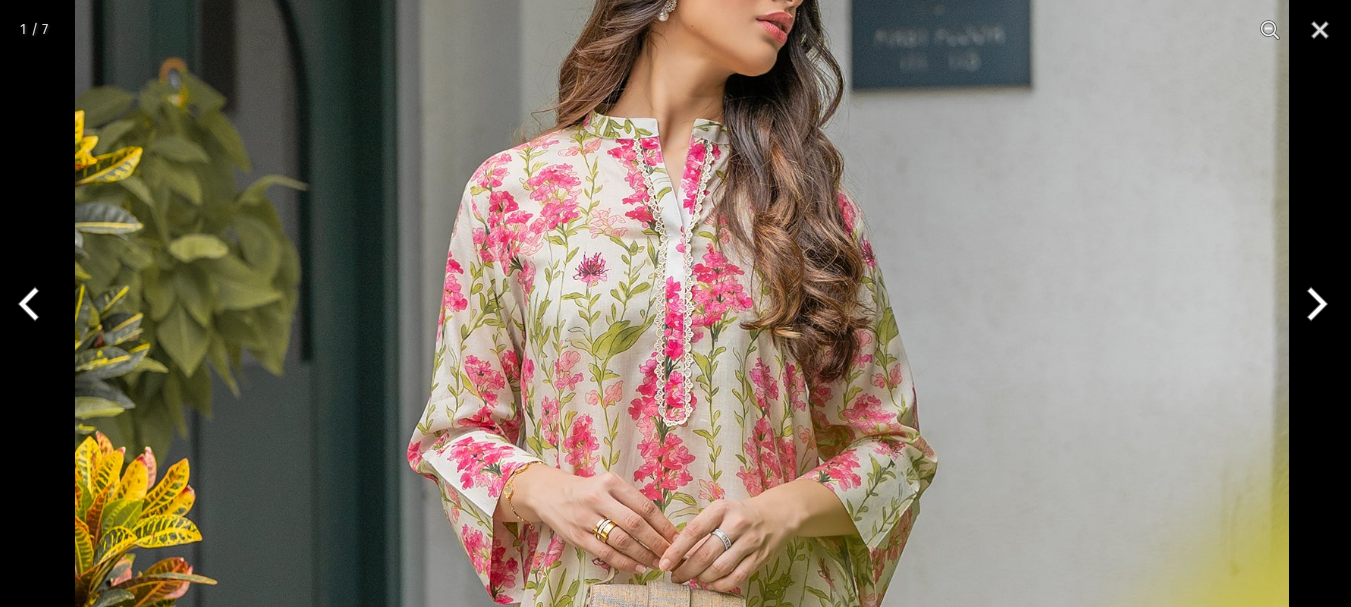click at bounding box center (682, 750) 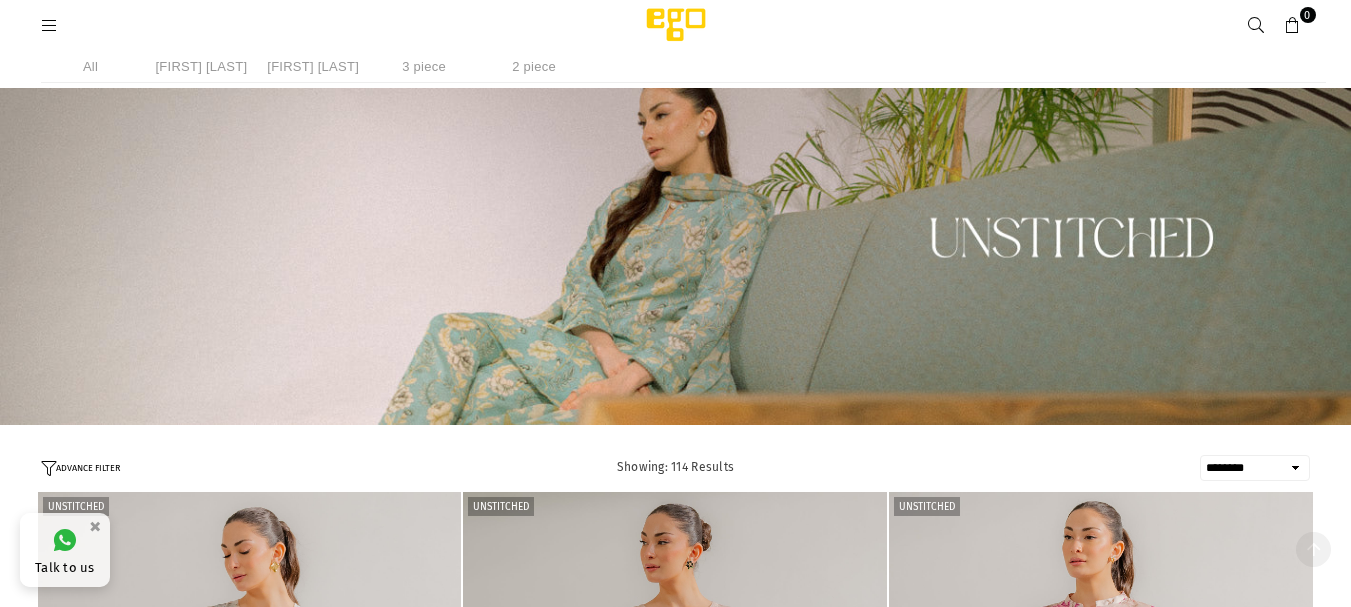 select on "******" 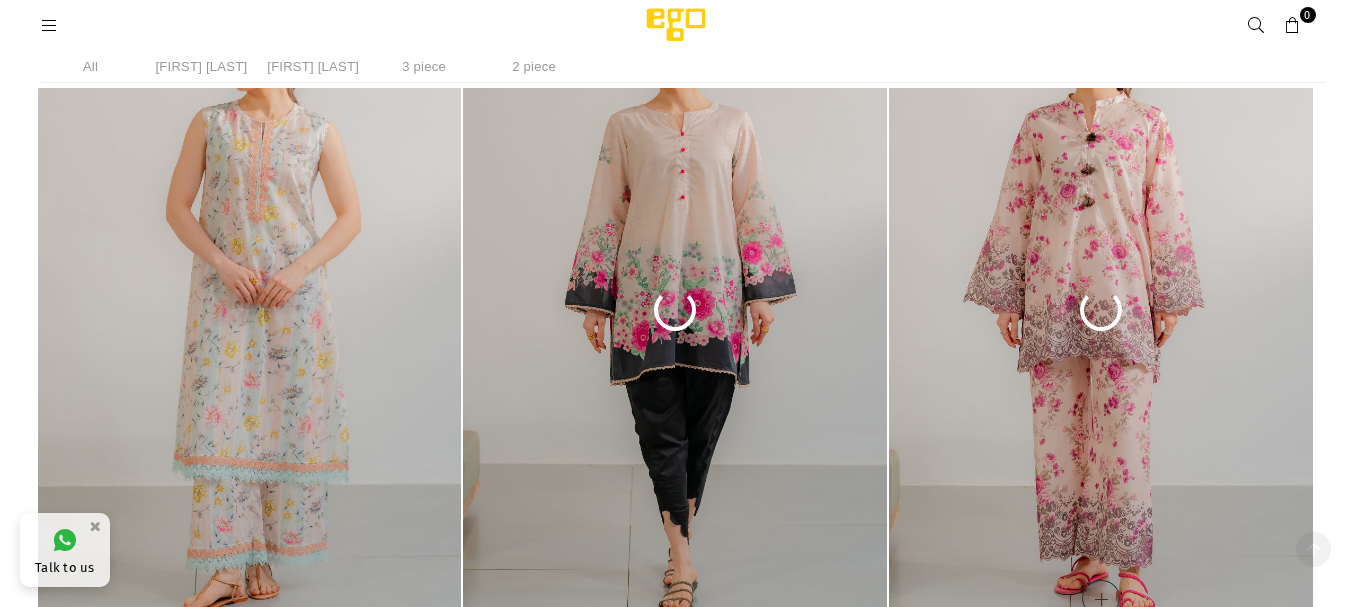 scroll, scrollTop: 500, scrollLeft: 0, axis: vertical 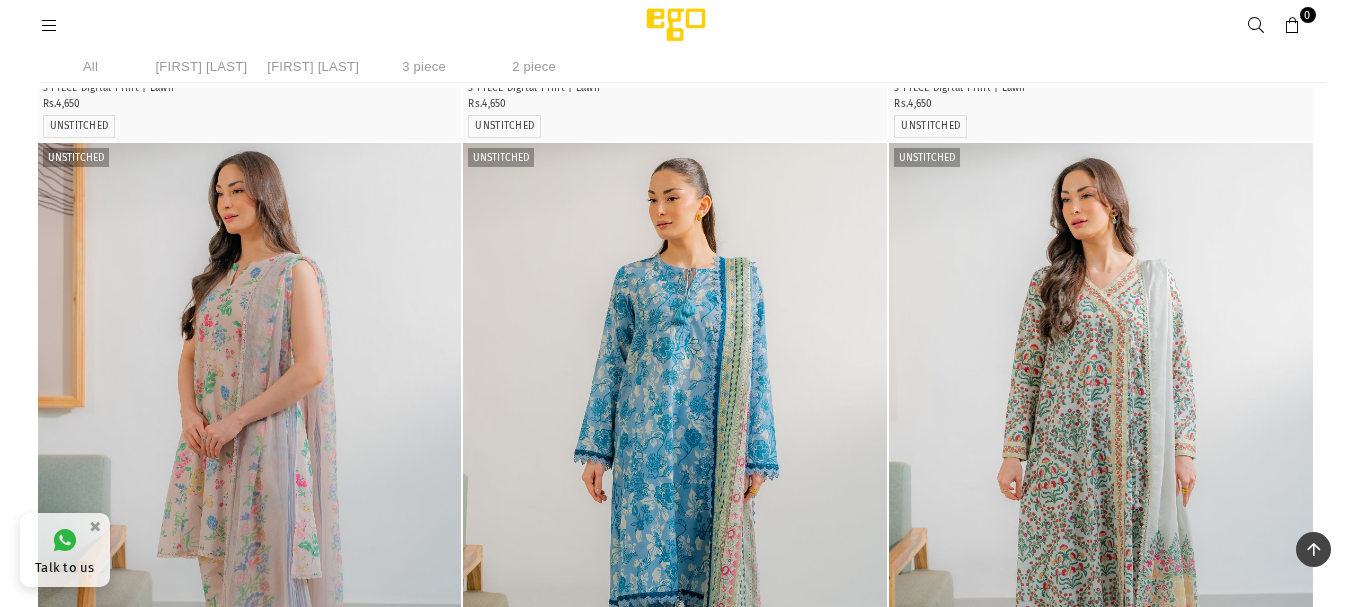click at bounding box center (250, 461) 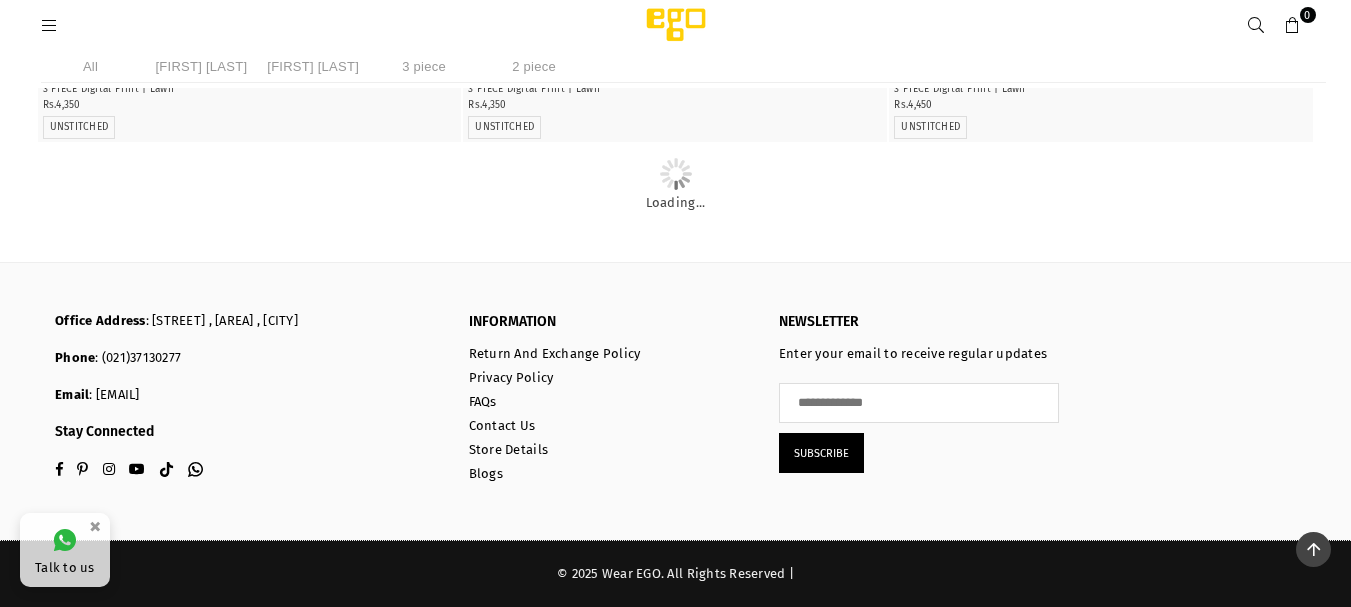 scroll, scrollTop: 9860, scrollLeft: 0, axis: vertical 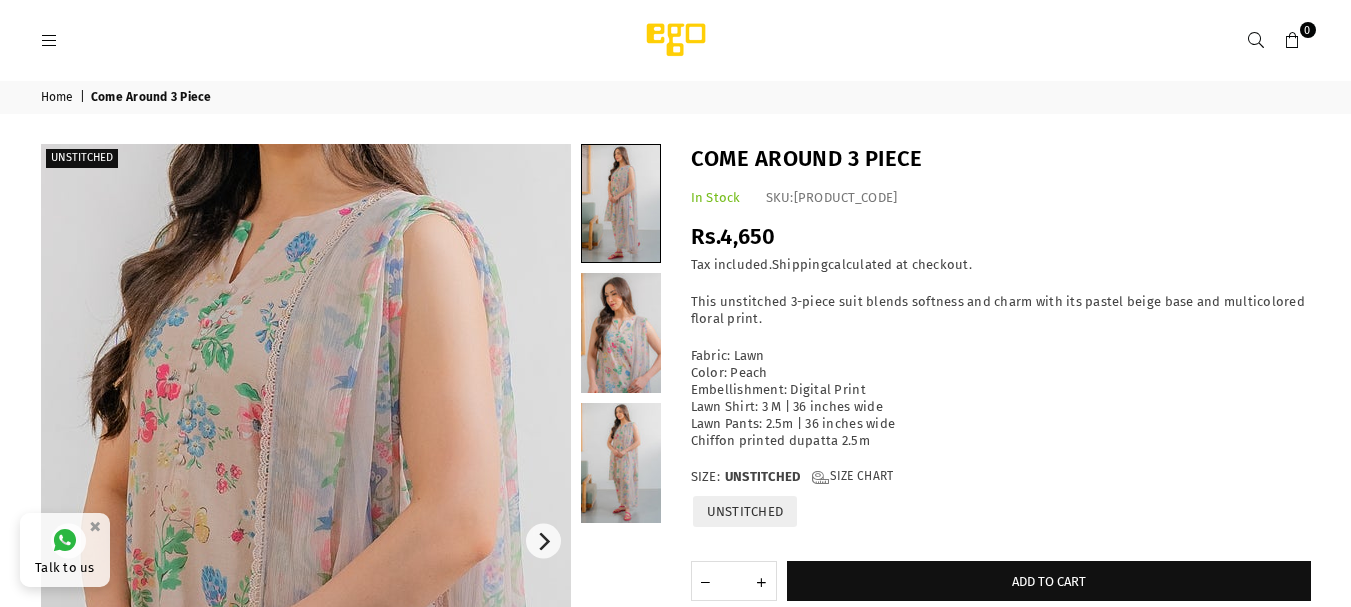 click at bounding box center [285, 780] 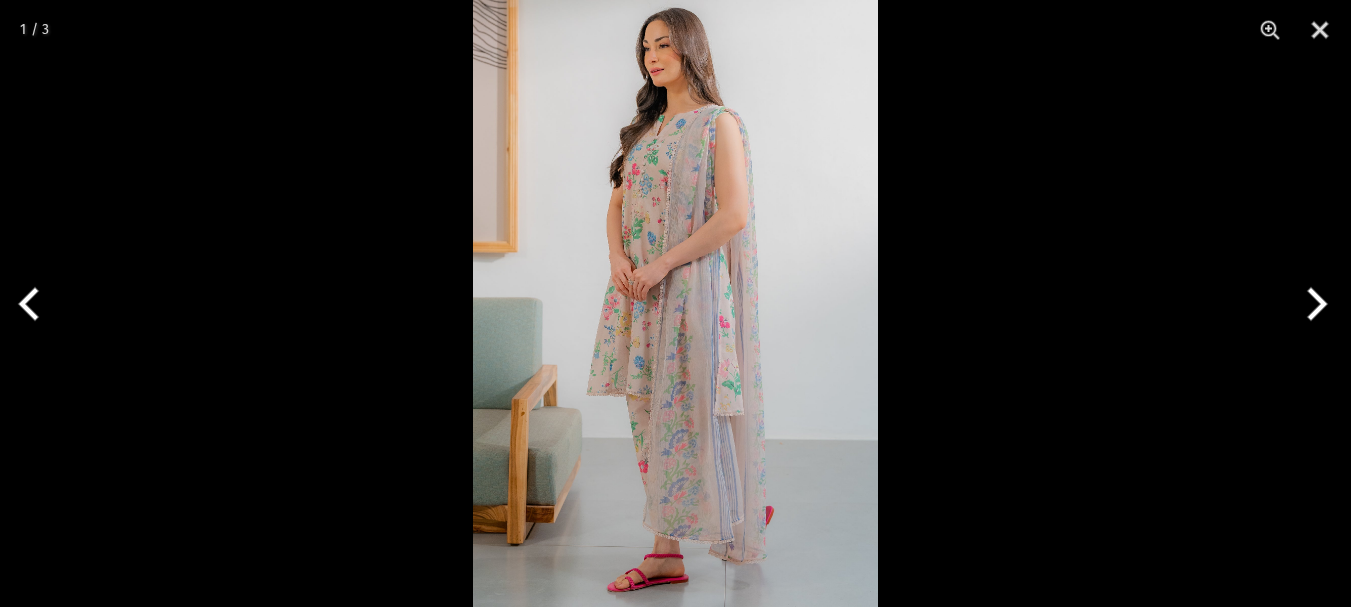 click at bounding box center (675, 303) 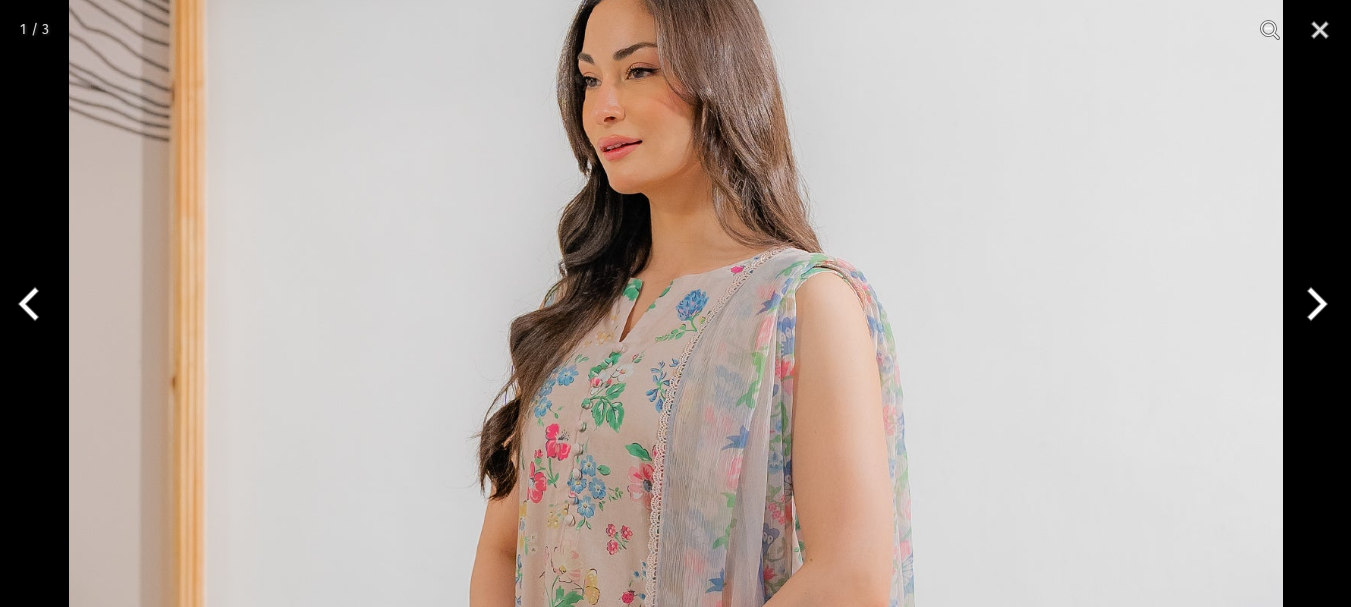 click at bounding box center (676, 844) 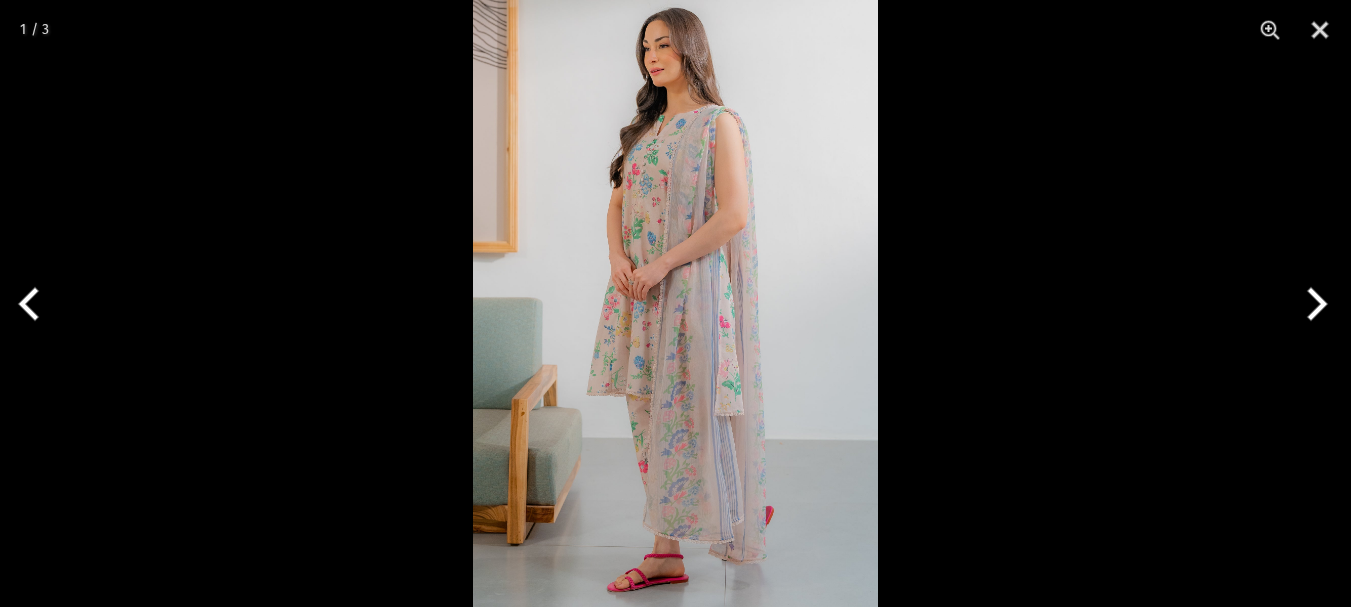 click at bounding box center [1313, 304] 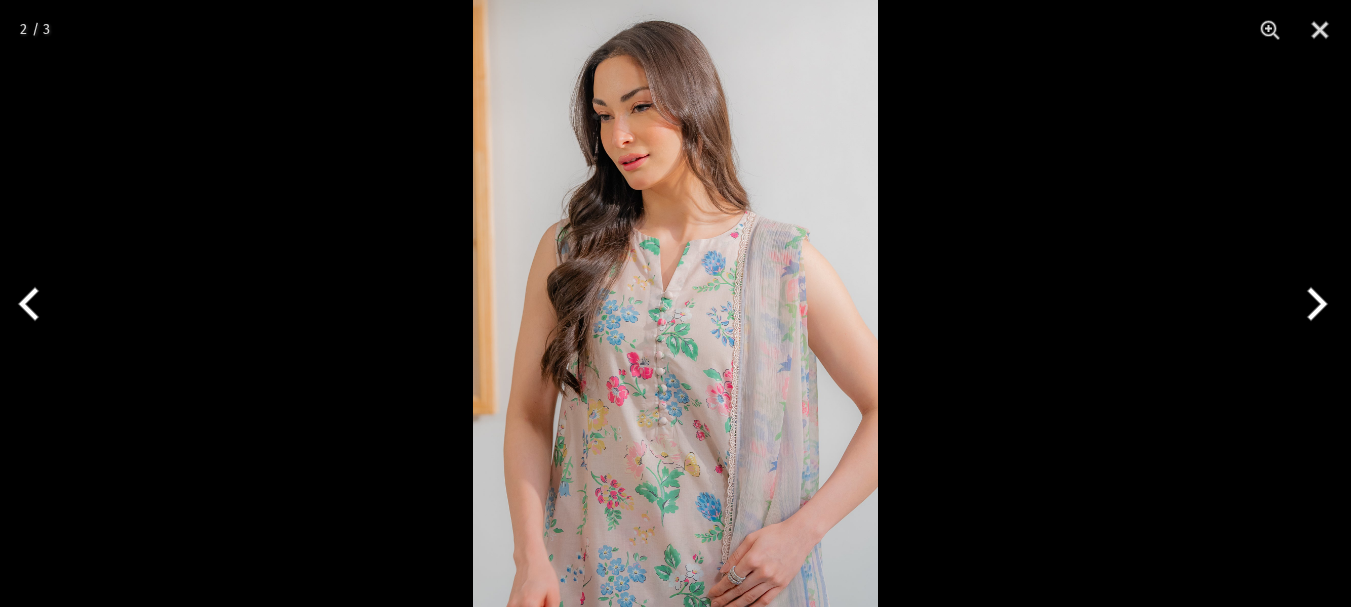 click at bounding box center (675, 303) 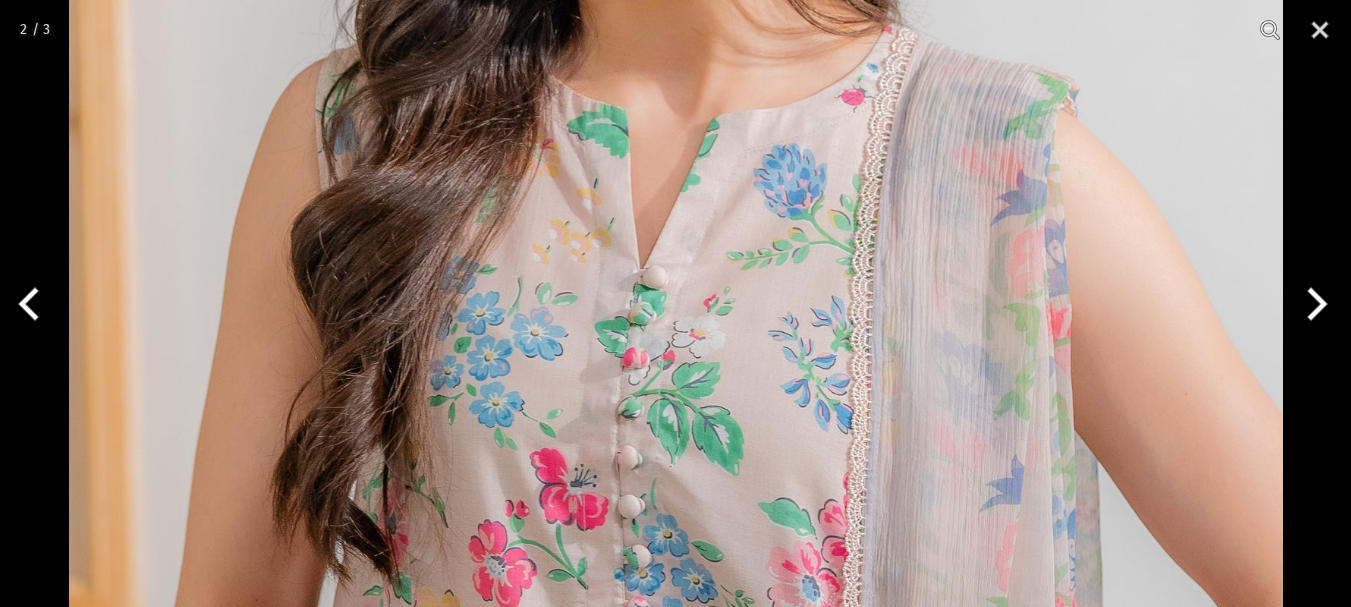 click at bounding box center [1313, 304] 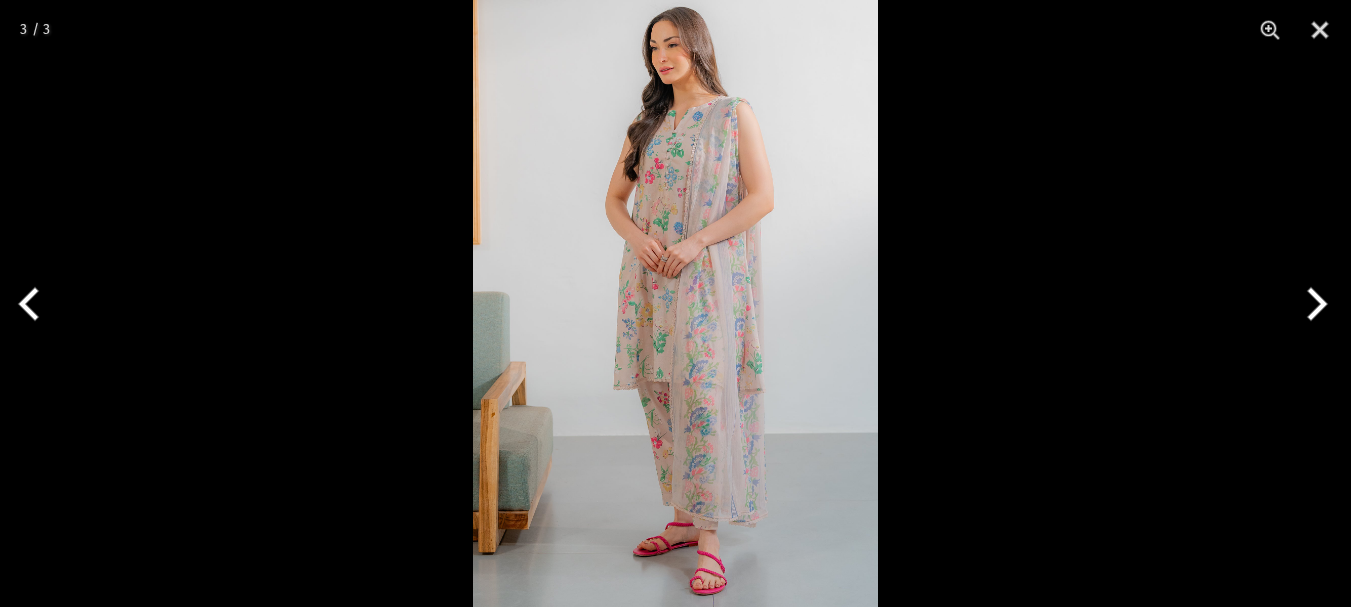 click at bounding box center (1313, 304) 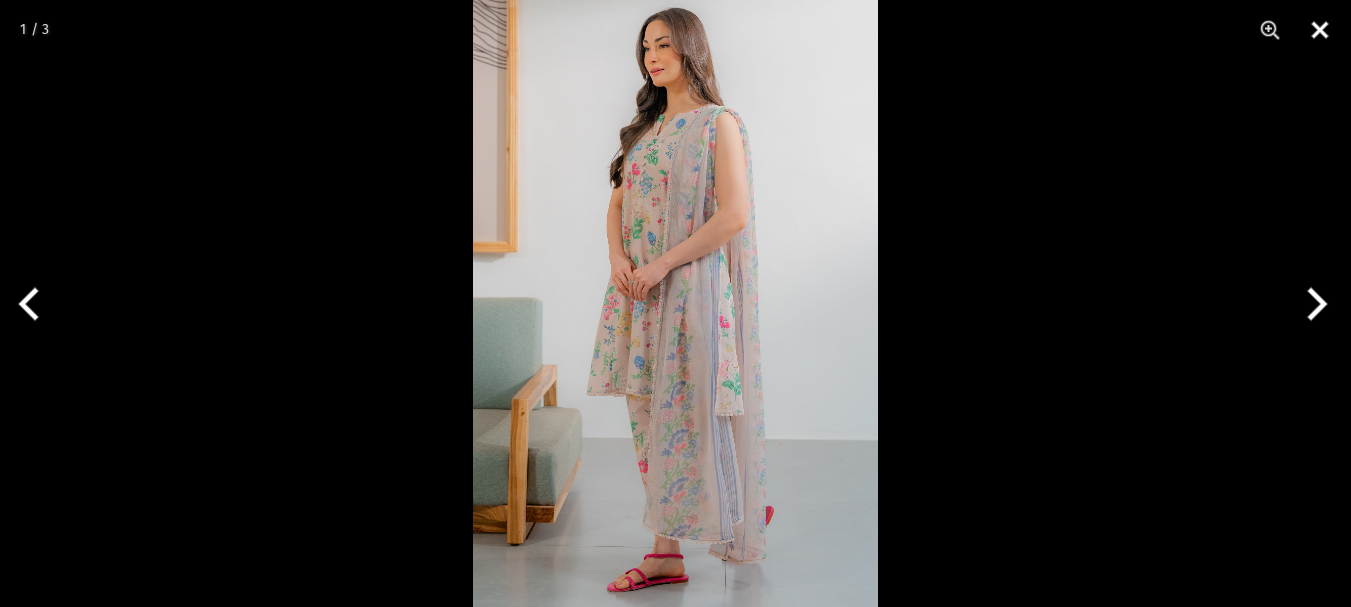 click at bounding box center (1320, 30) 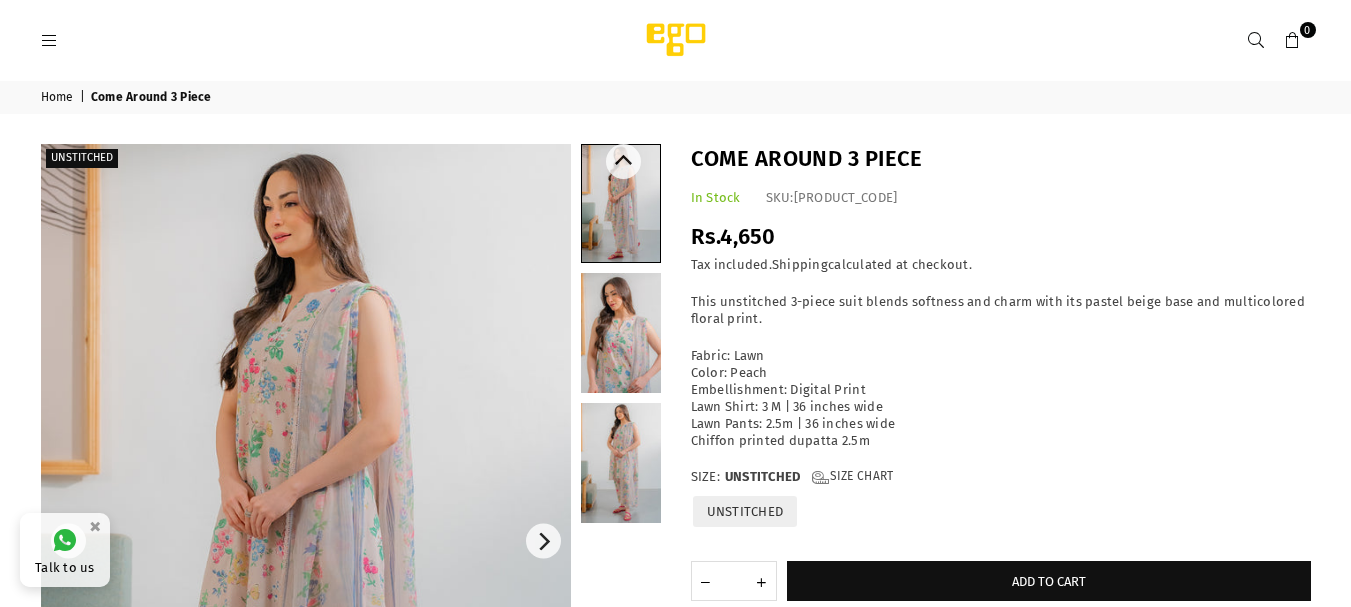click at bounding box center (621, 333) 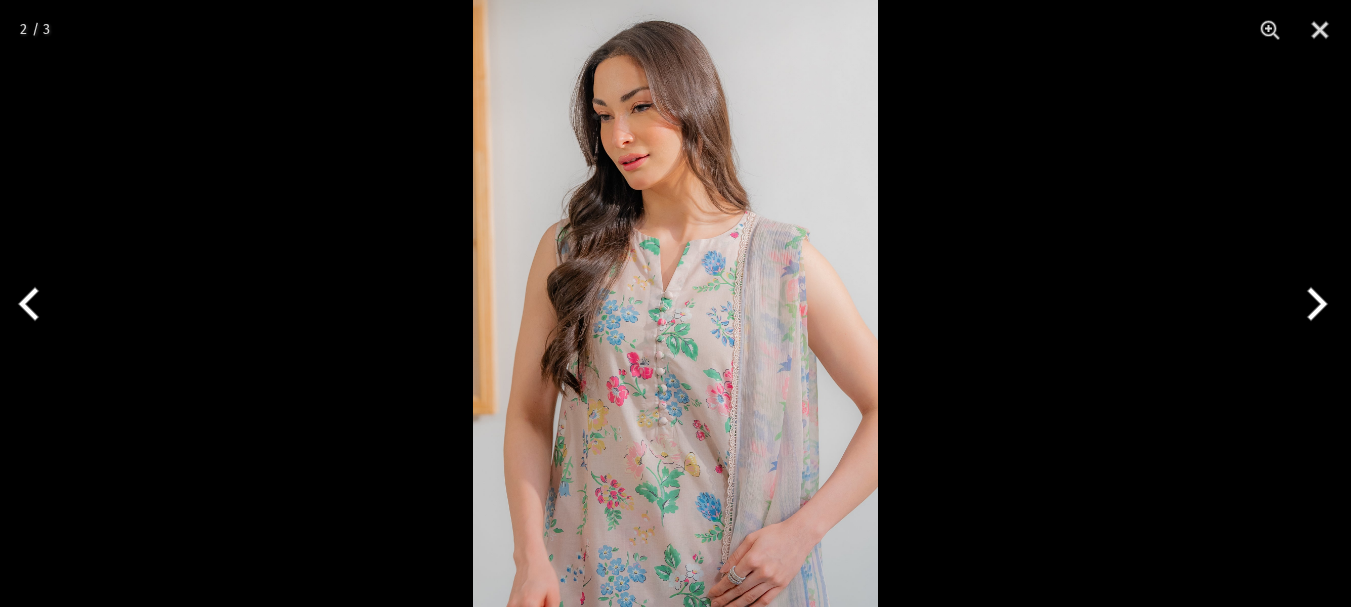 click at bounding box center (675, 303) 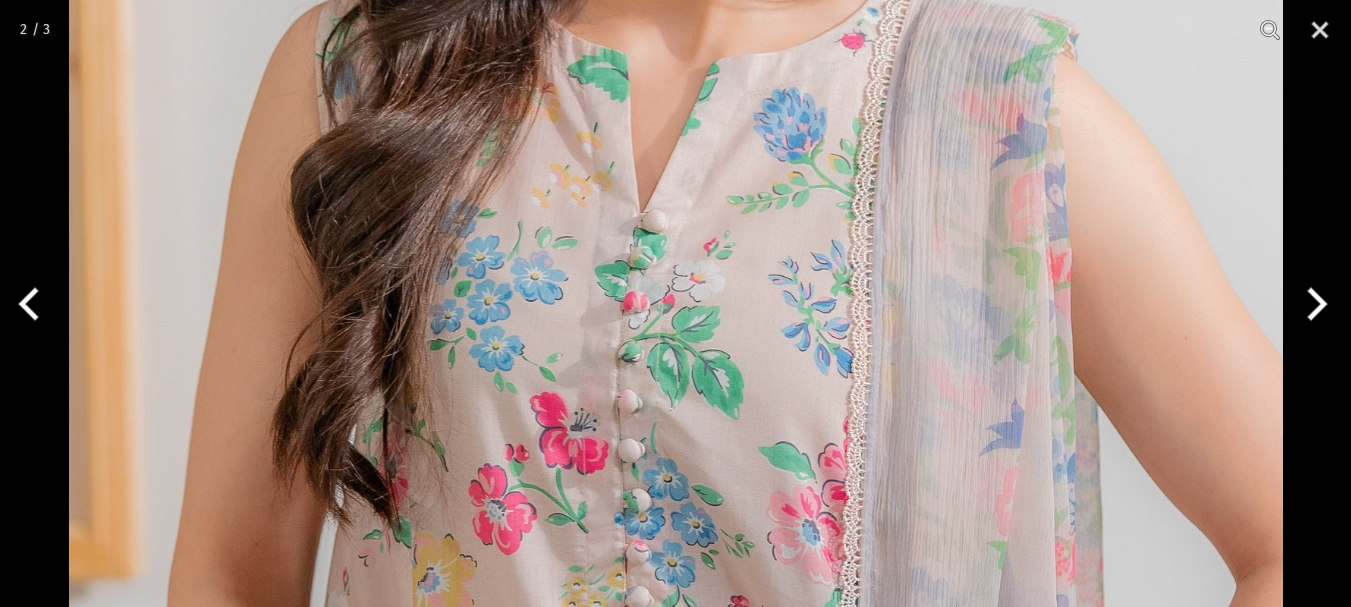 click at bounding box center [1313, 304] 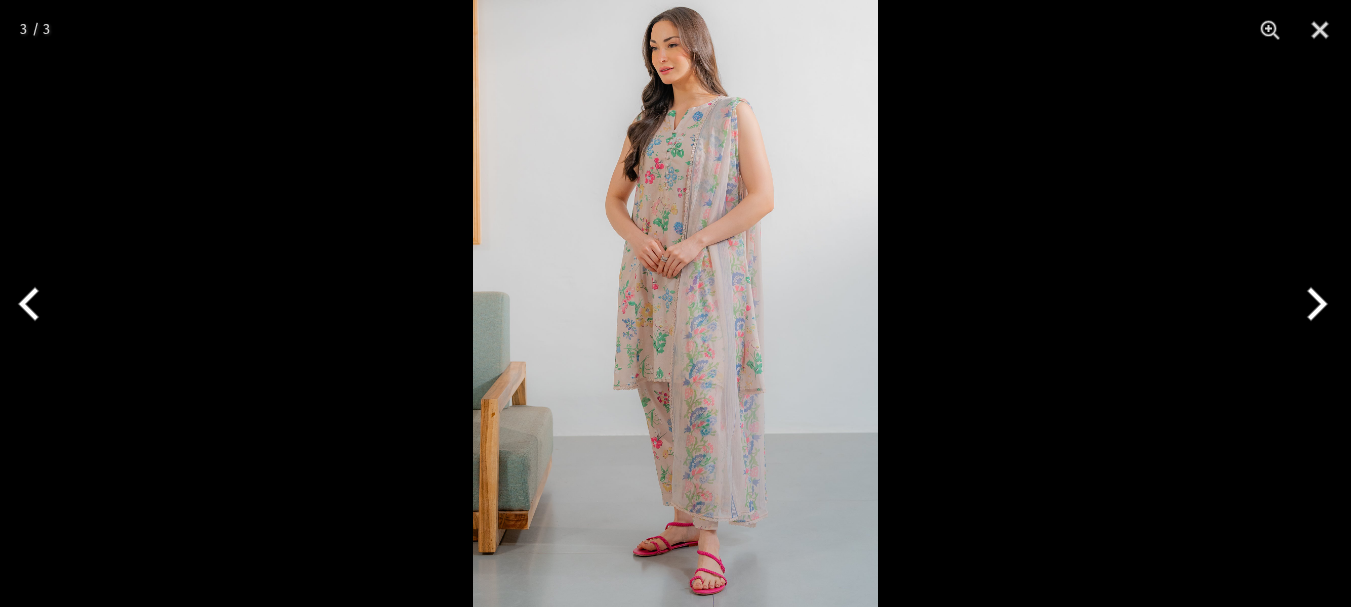 click at bounding box center (675, 303) 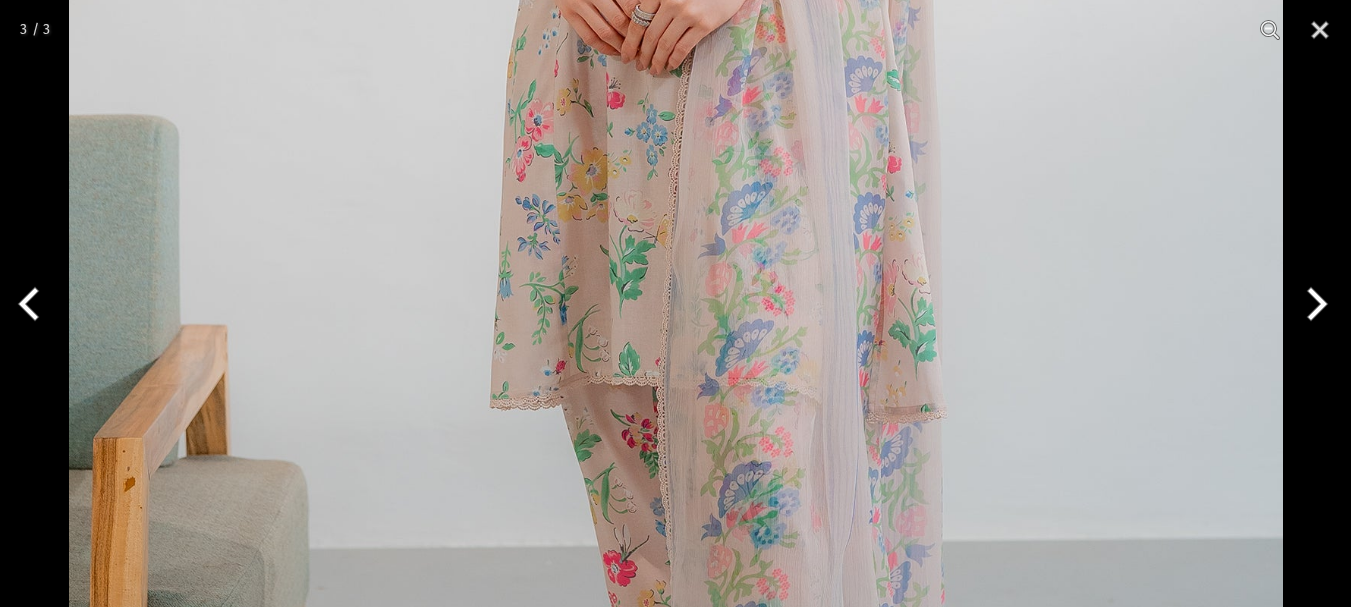 click at bounding box center (1313, 304) 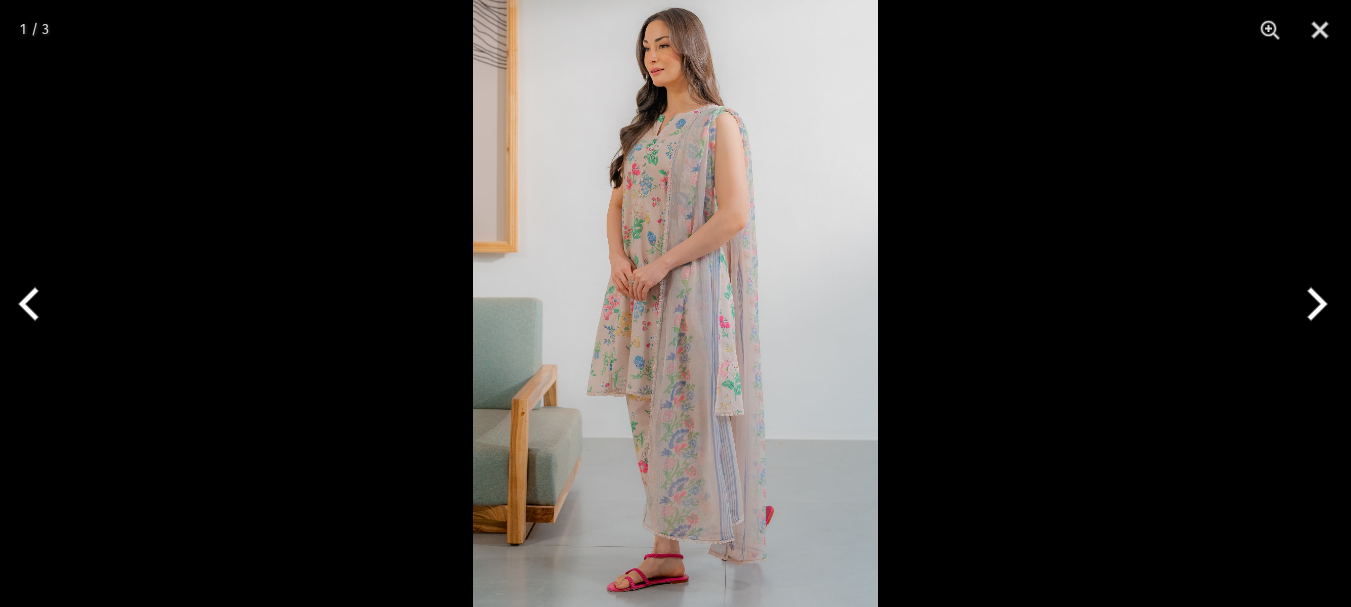 click at bounding box center (675, 303) 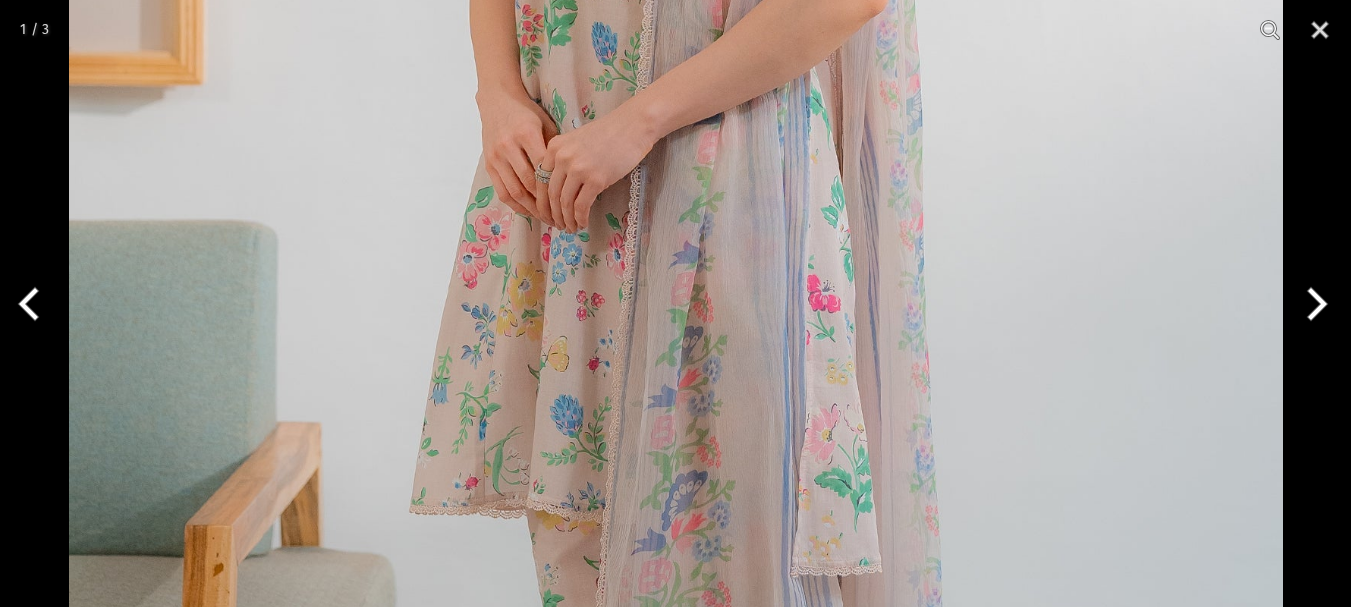 click at bounding box center [1313, 304] 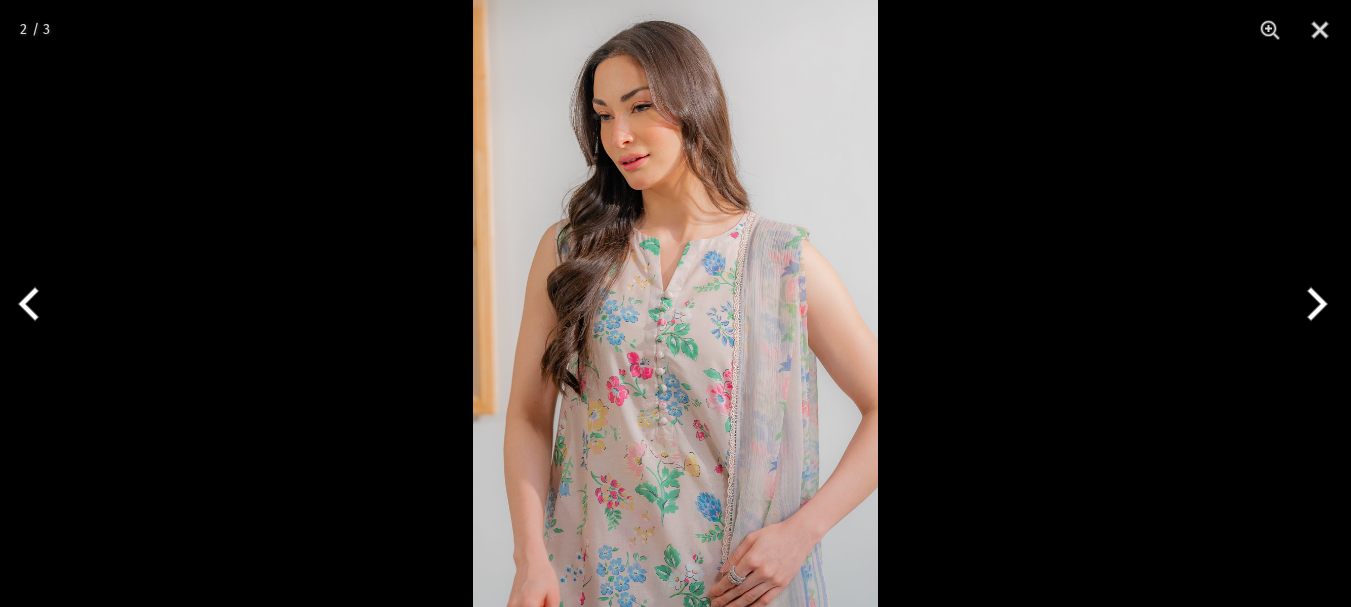 click at bounding box center [1313, 304] 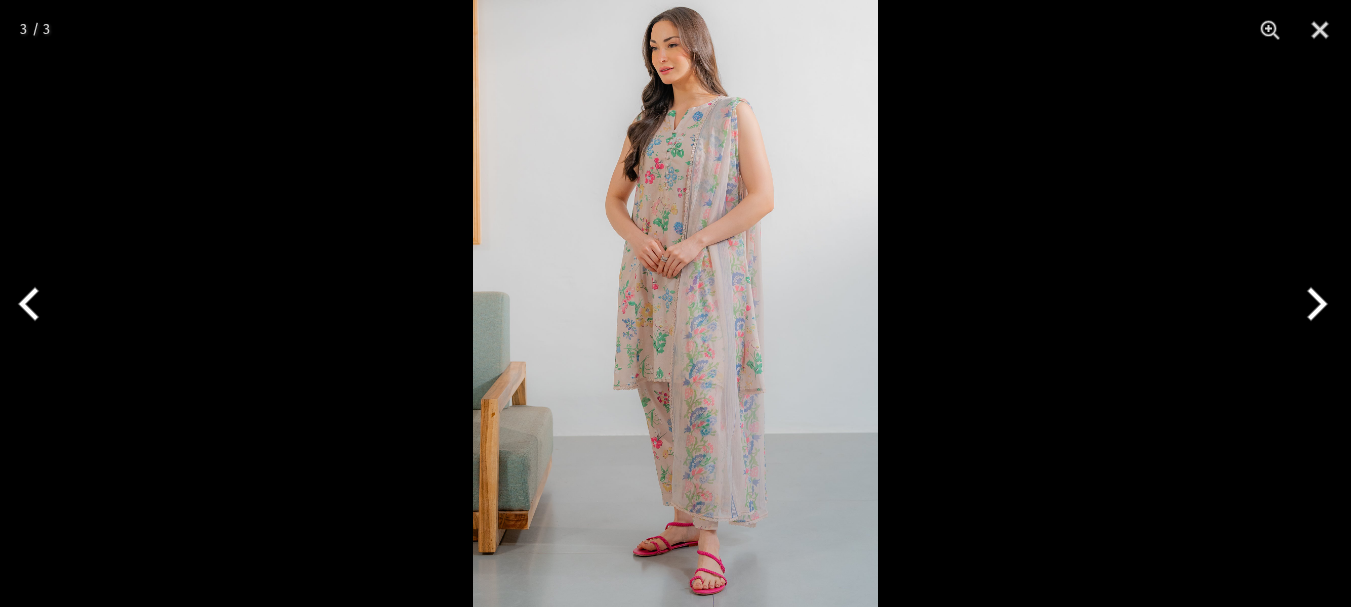 click at bounding box center (1313, 304) 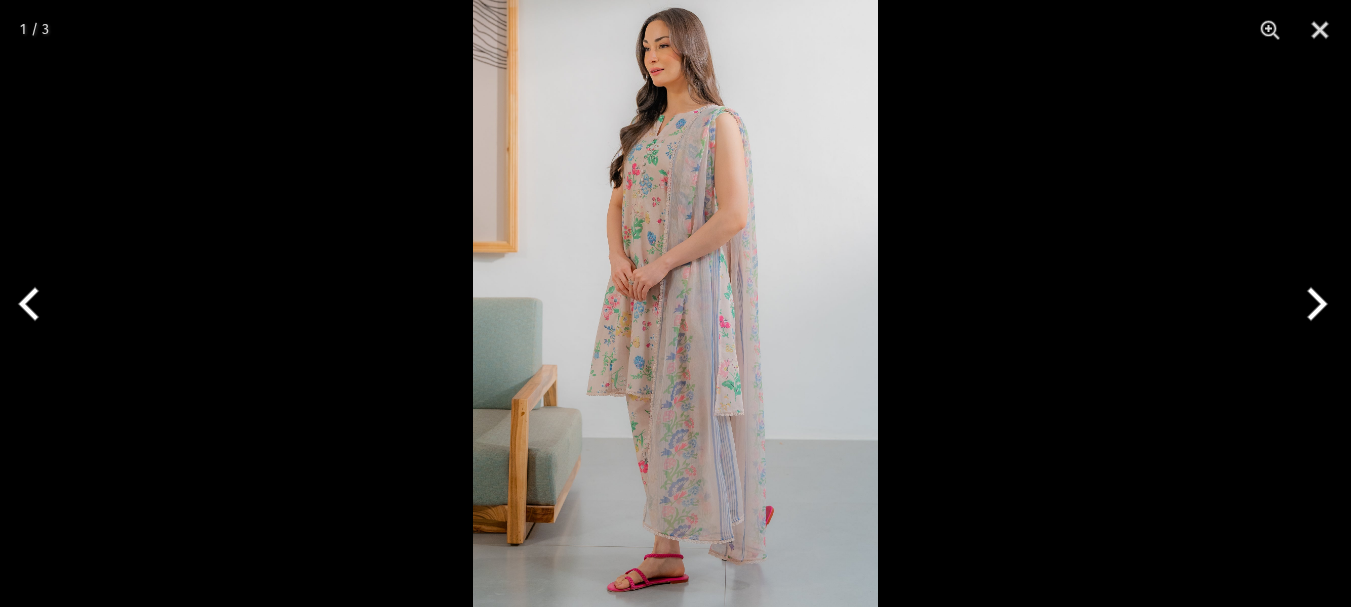 click at bounding box center (1313, 304) 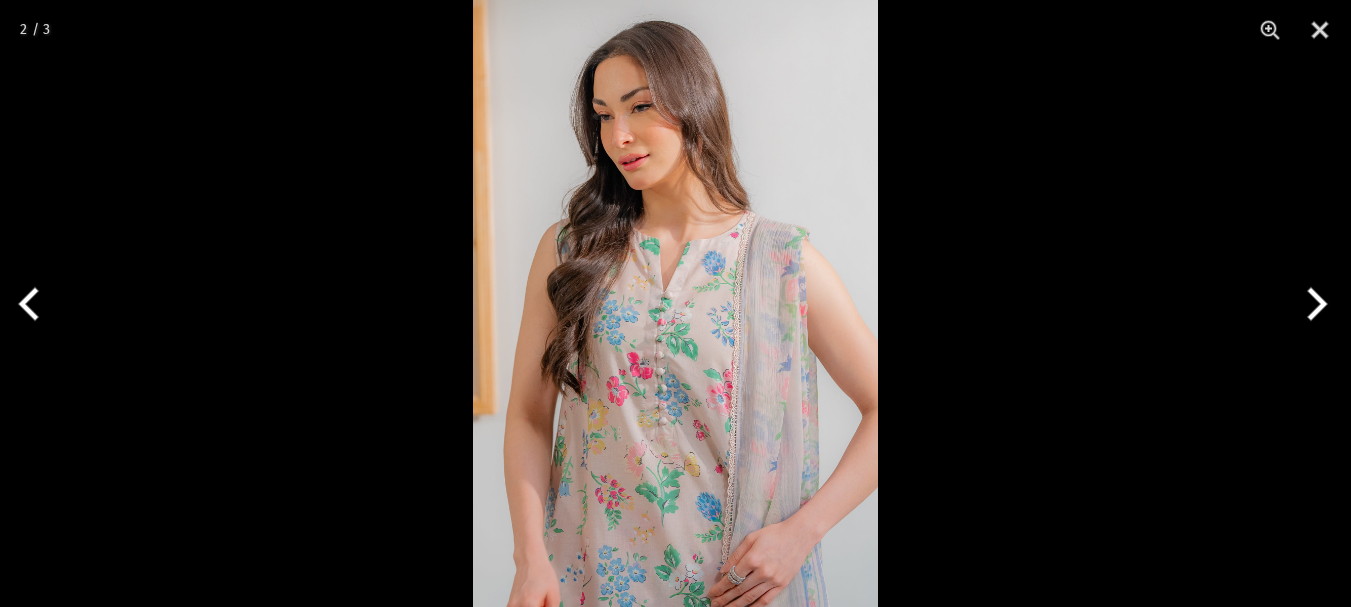 click at bounding box center [1313, 304] 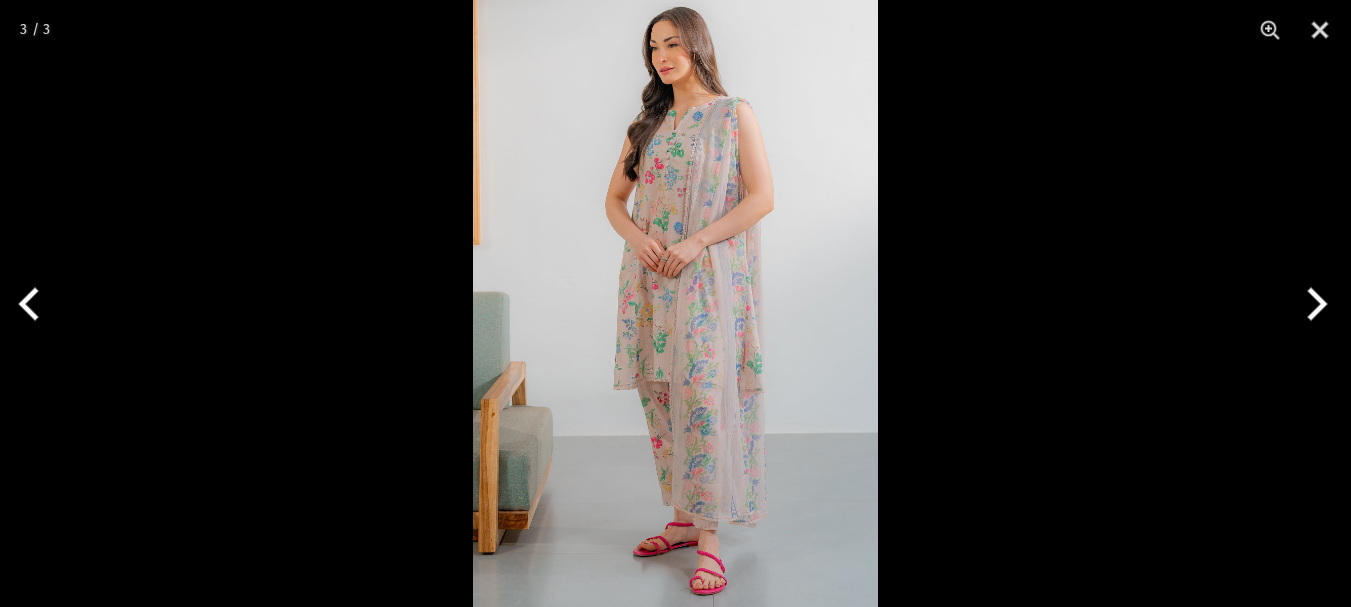click at bounding box center (1313, 304) 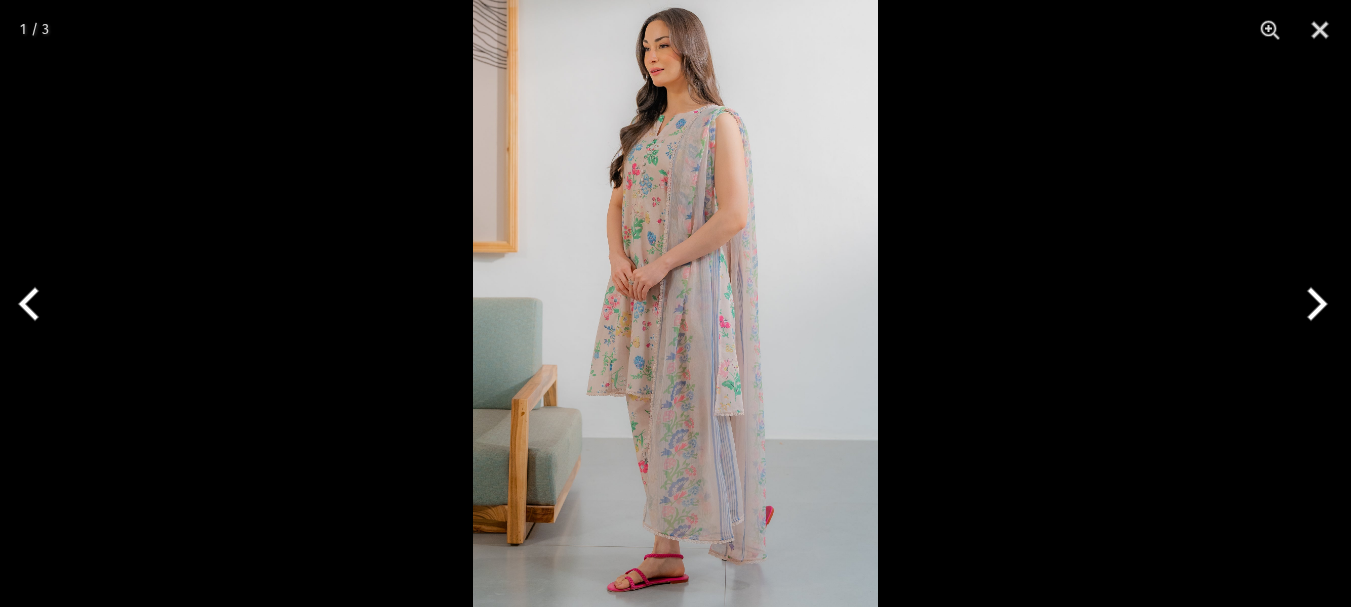 click at bounding box center (1313, 304) 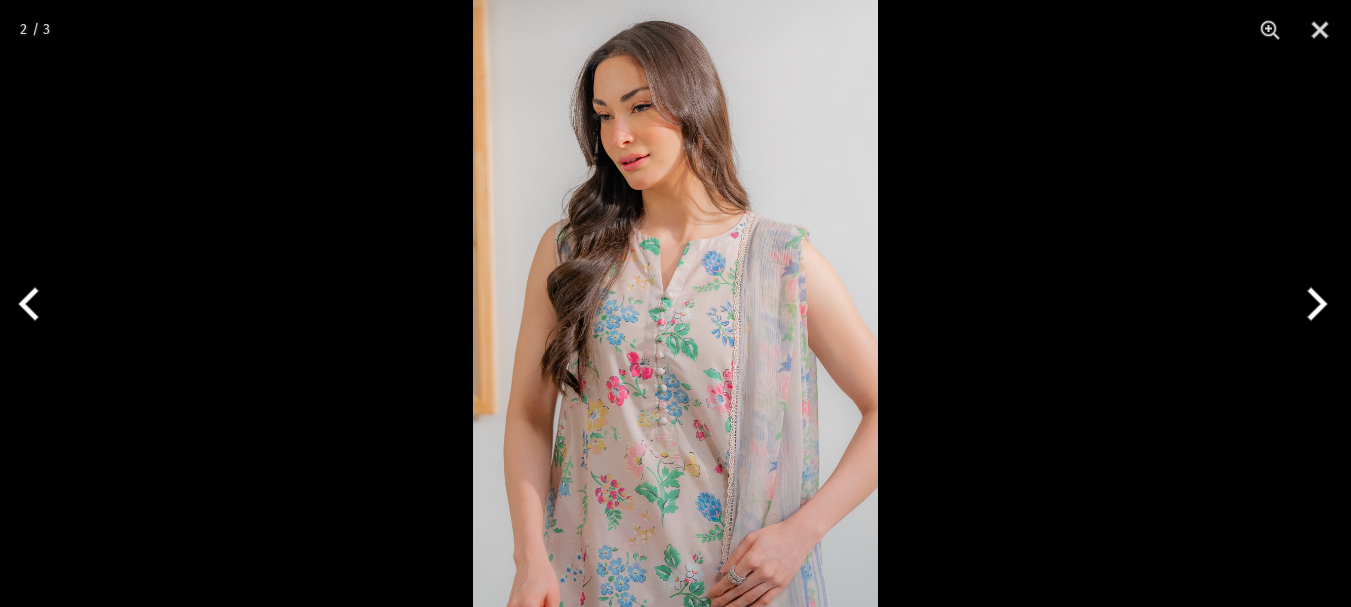 click at bounding box center [675, 303] 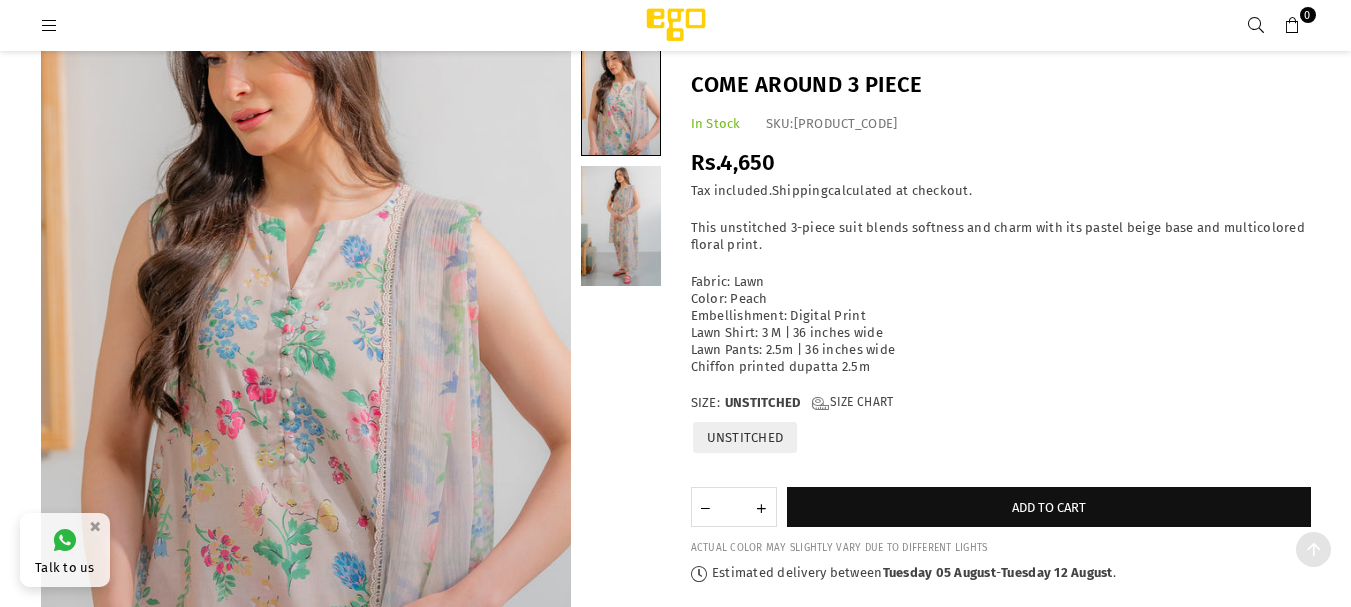 scroll, scrollTop: 350, scrollLeft: 0, axis: vertical 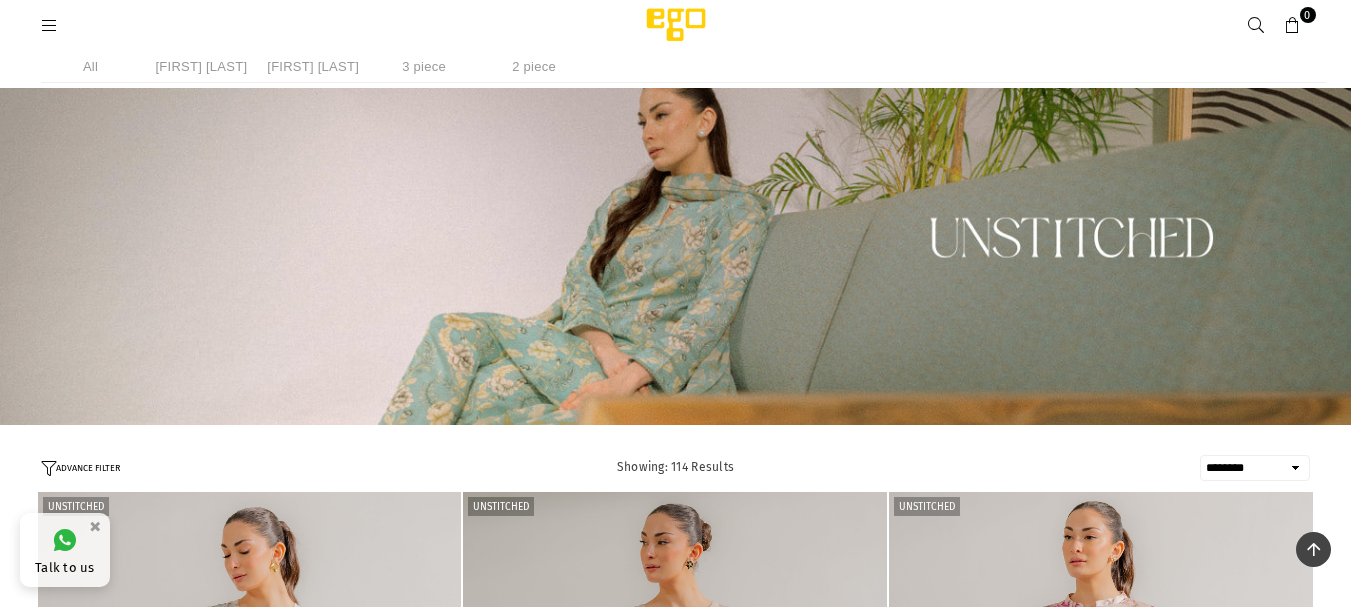 select on "******" 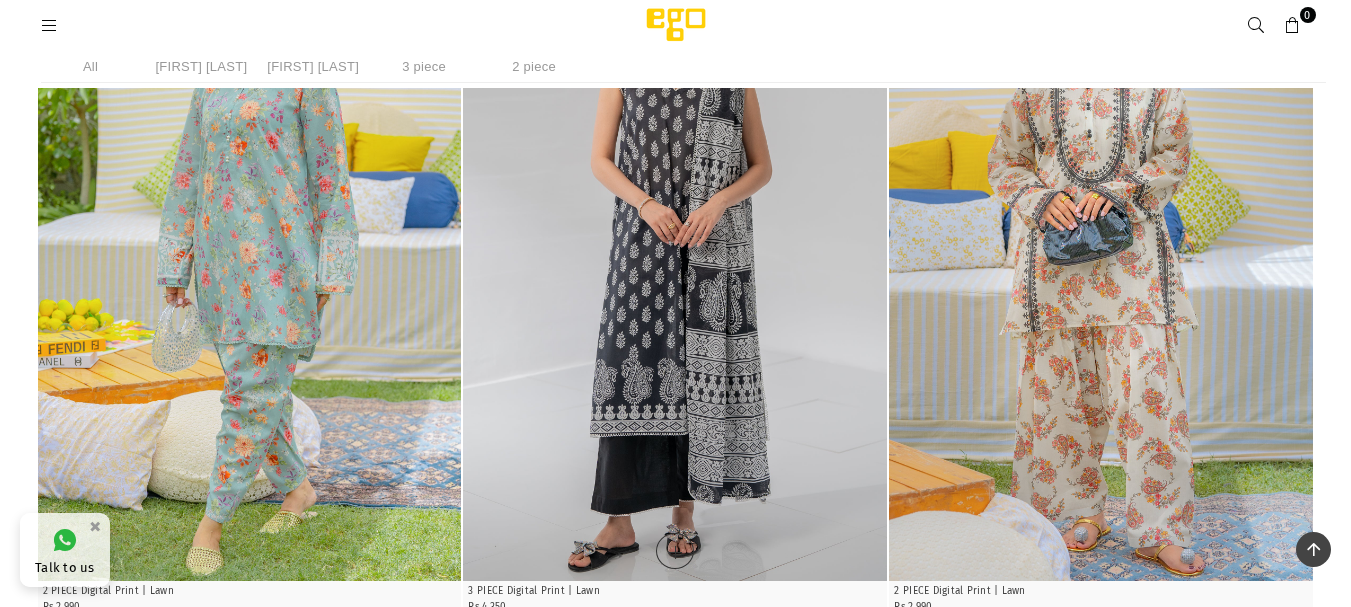 scroll, scrollTop: 9660, scrollLeft: 0, axis: vertical 